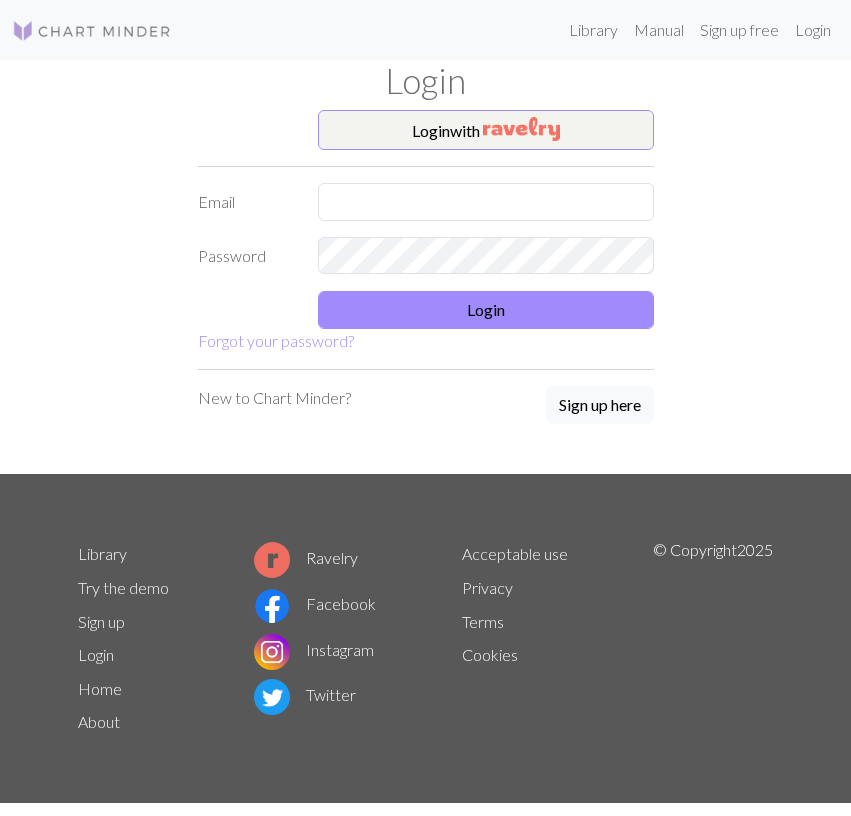scroll, scrollTop: 0, scrollLeft: 0, axis: both 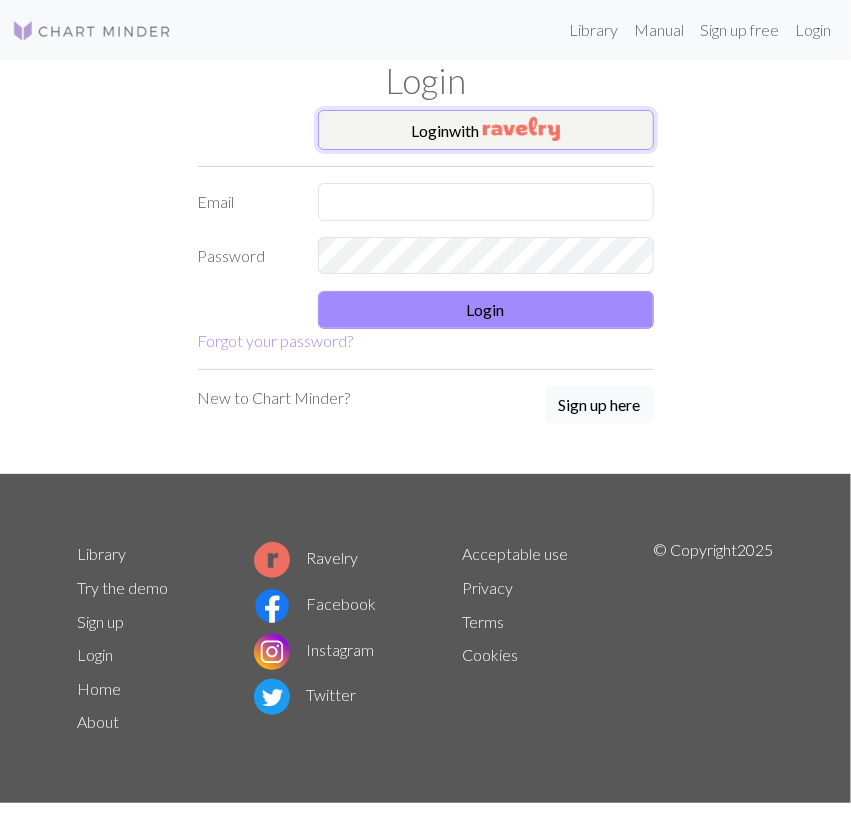 click on "Login  with" at bounding box center [486, 130] 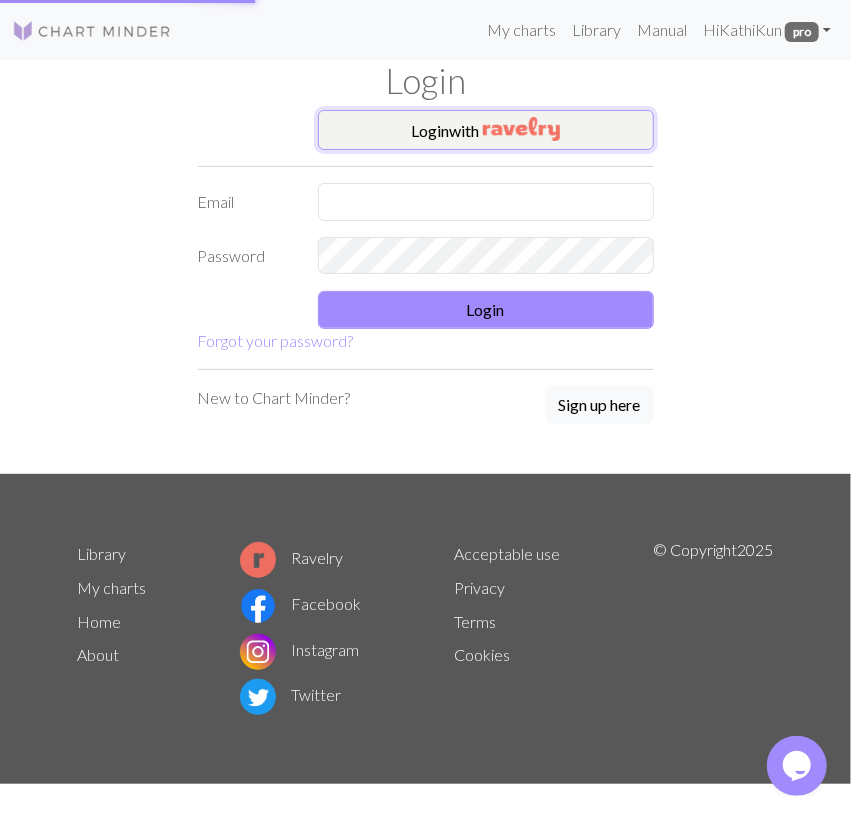 scroll, scrollTop: 0, scrollLeft: 0, axis: both 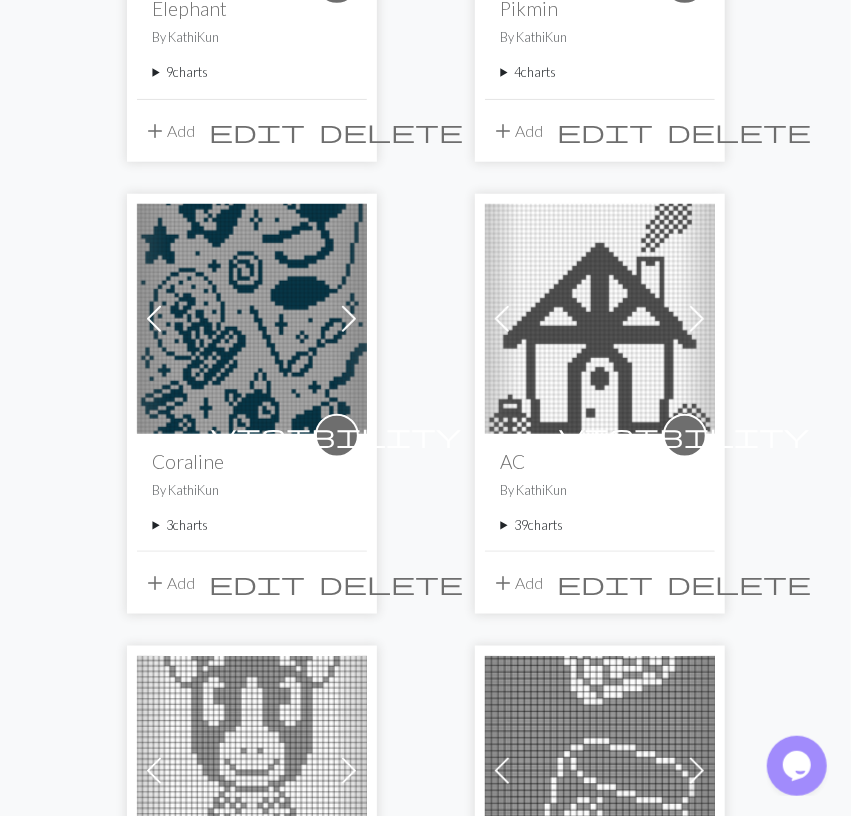click on "3  charts" at bounding box center (252, 525) 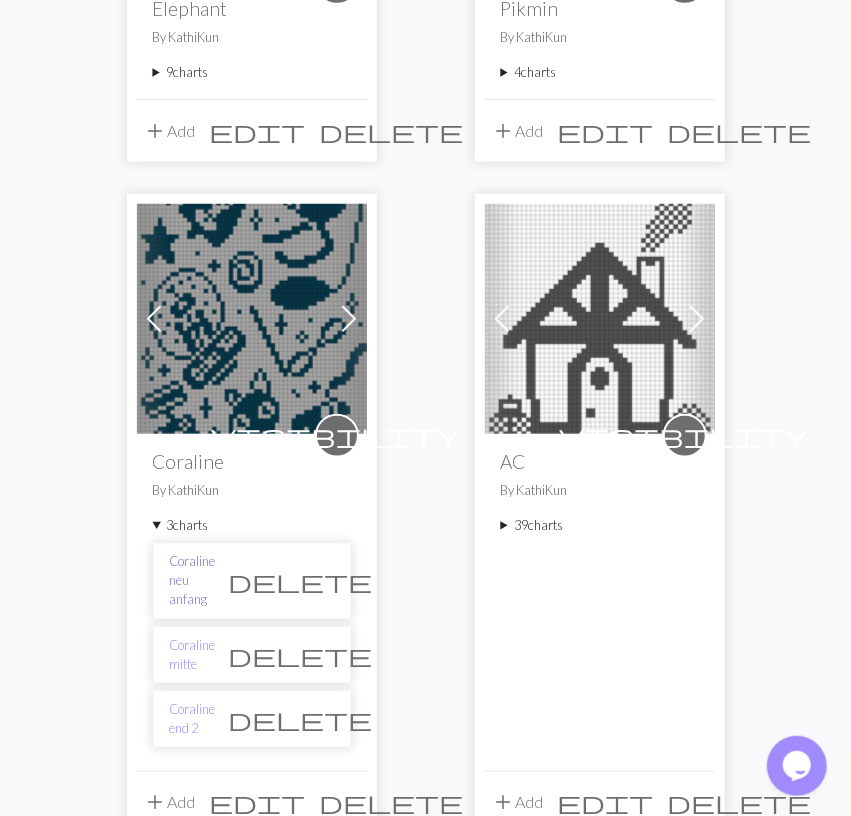 click on "Coraline neu anfang" at bounding box center (193, 581) 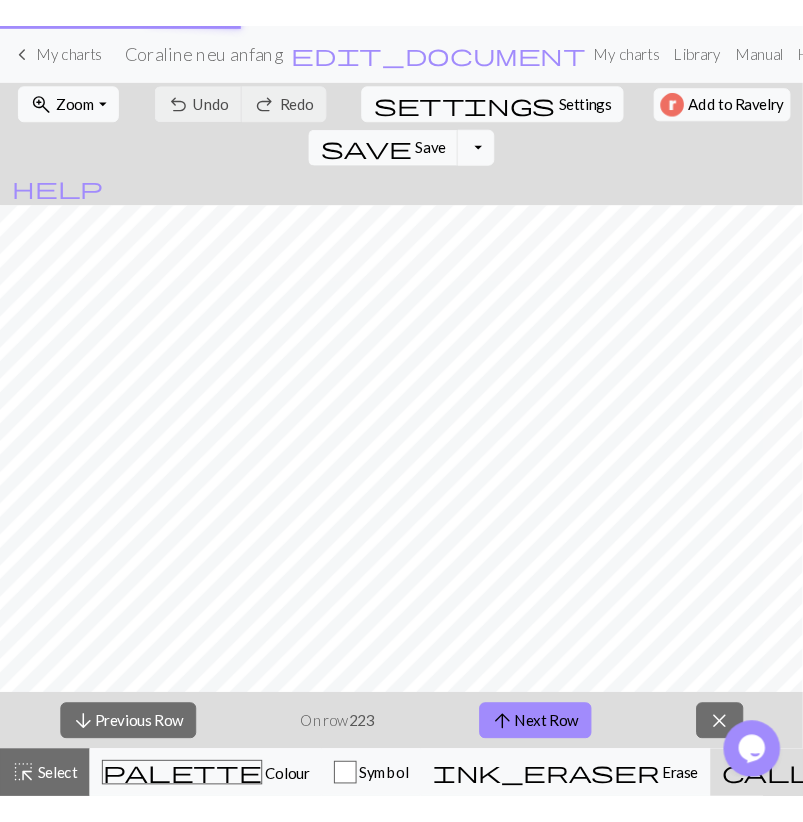 scroll, scrollTop: 0, scrollLeft: 0, axis: both 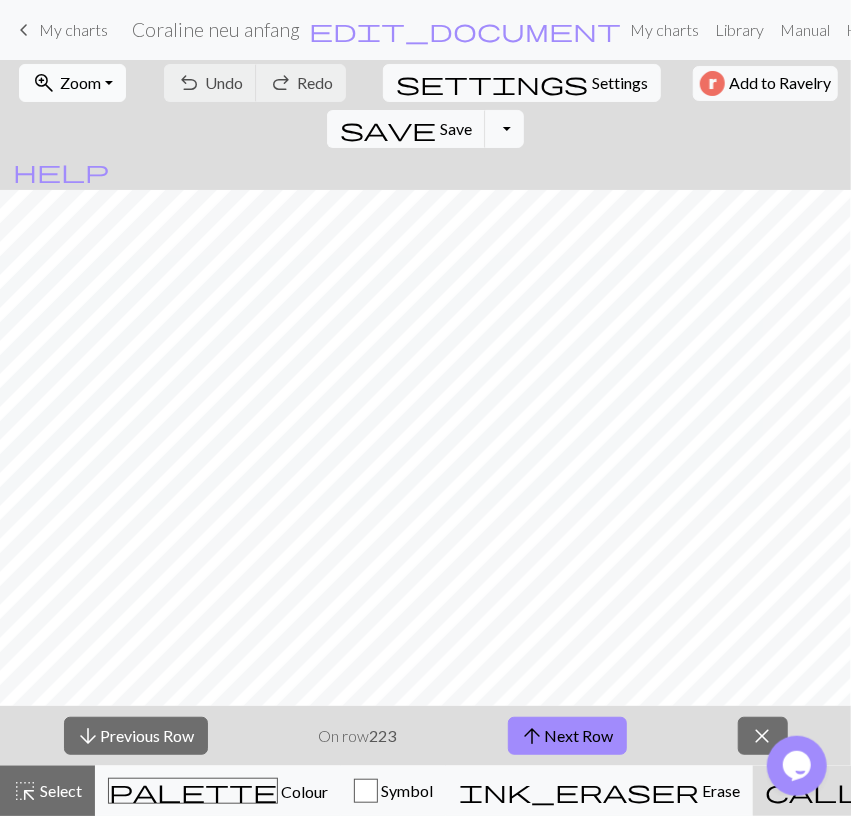 click on "zoom_in Zoom Zoom" at bounding box center [72, 83] 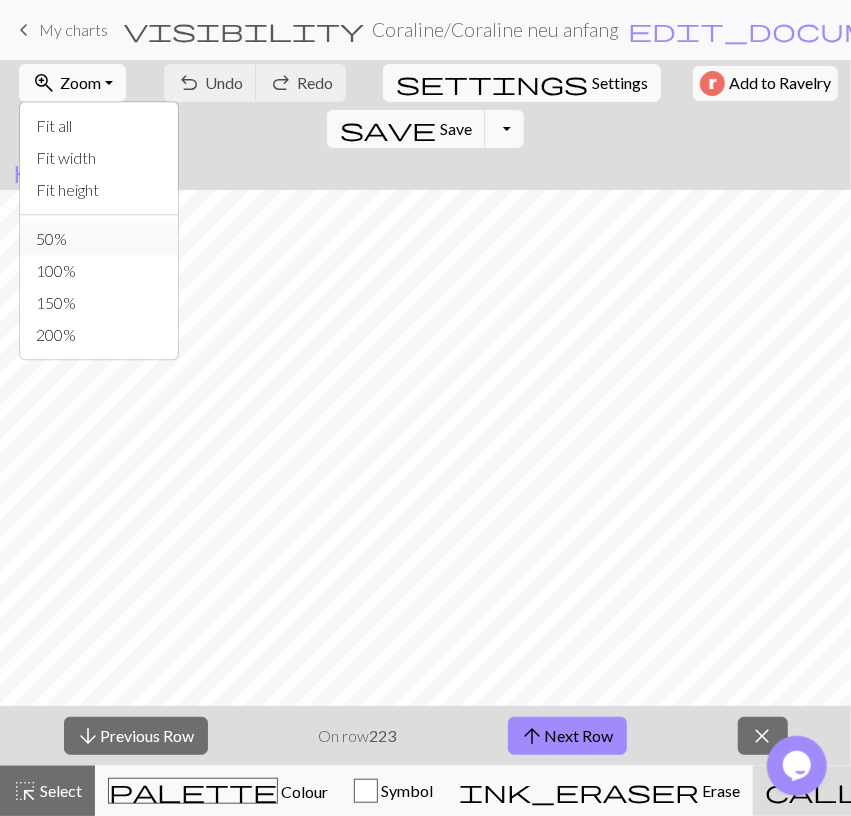 click on "50%" at bounding box center [99, 239] 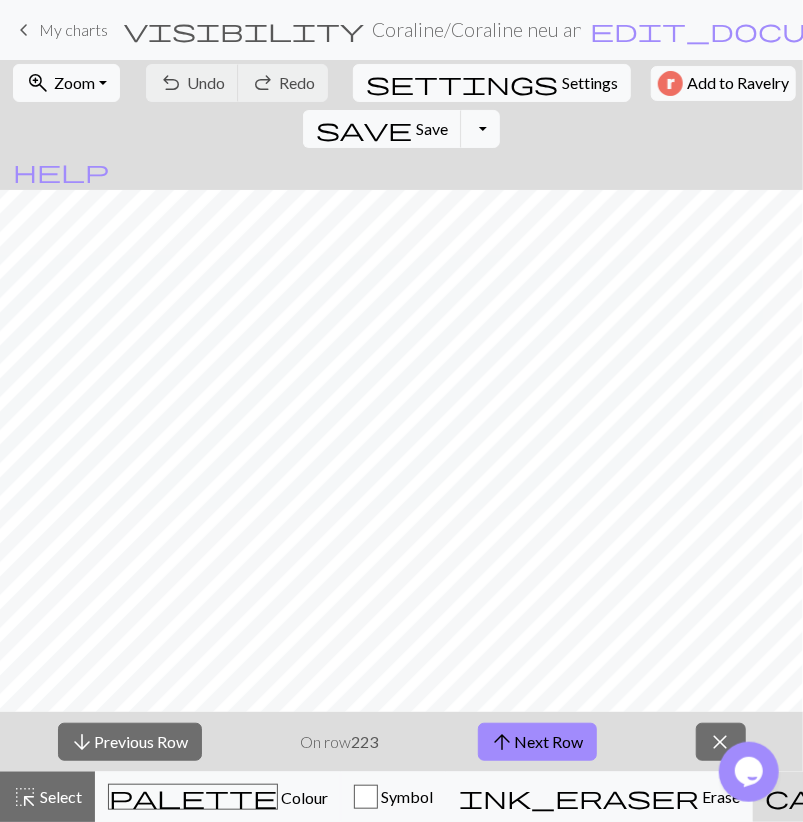 scroll, scrollTop: 580, scrollLeft: 0, axis: vertical 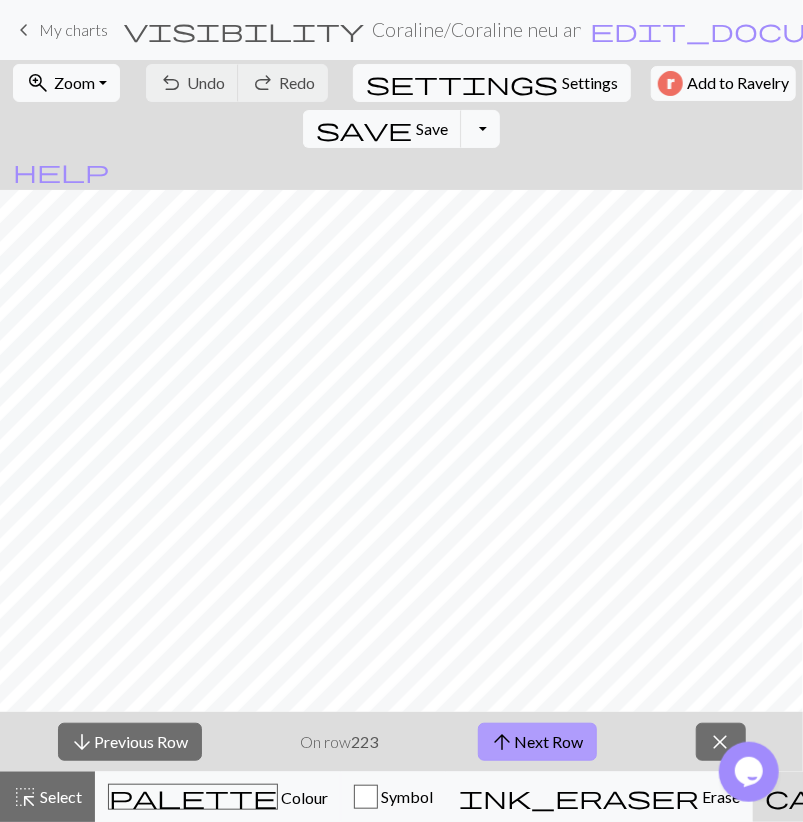 click on "arrow_upward  Next Row" at bounding box center (537, 742) 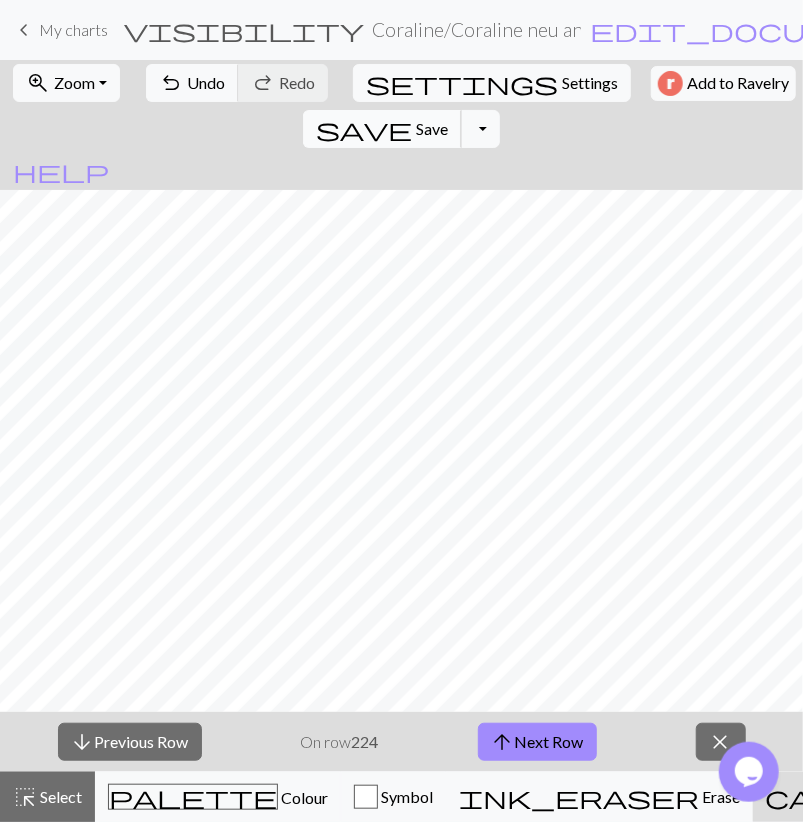 click on "Save" at bounding box center (432, 128) 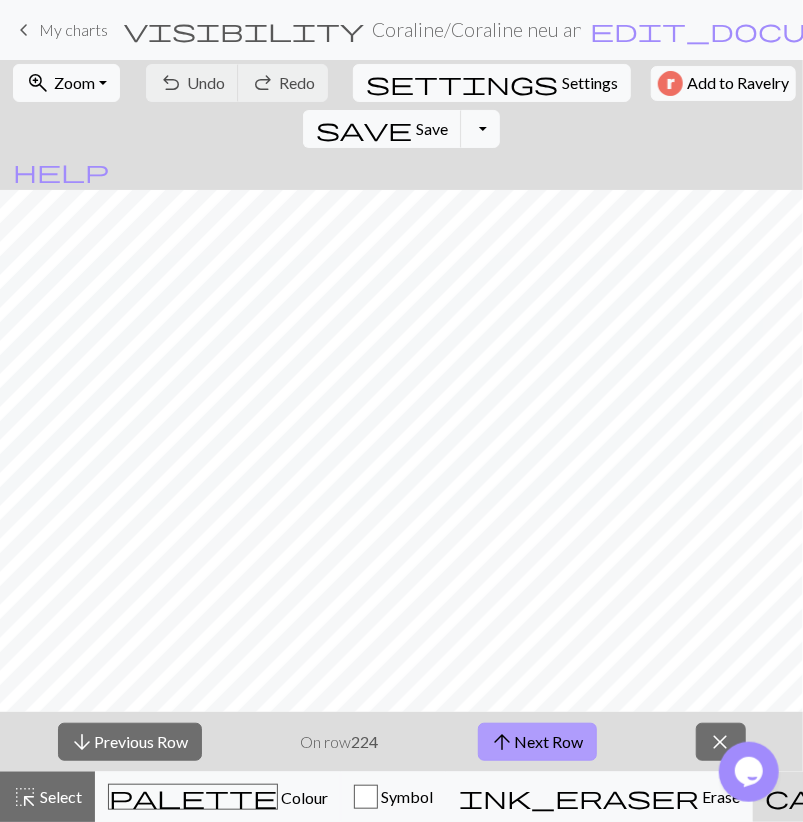 click on "arrow_upward  Next Row" at bounding box center [537, 742] 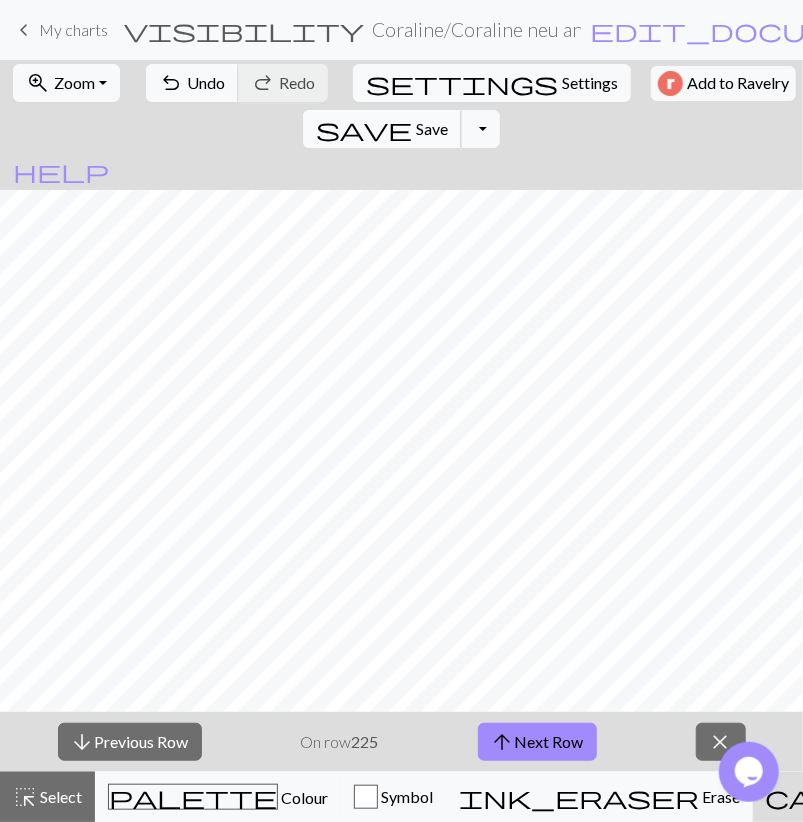 click on "save" at bounding box center [364, 129] 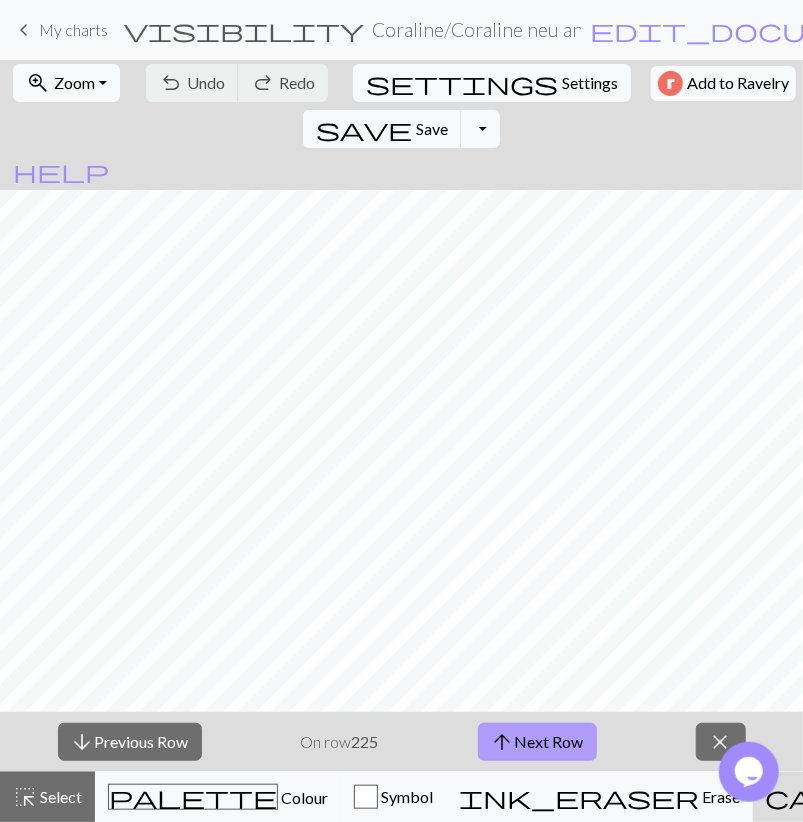 click on "arrow_upward  Next Row" at bounding box center [537, 742] 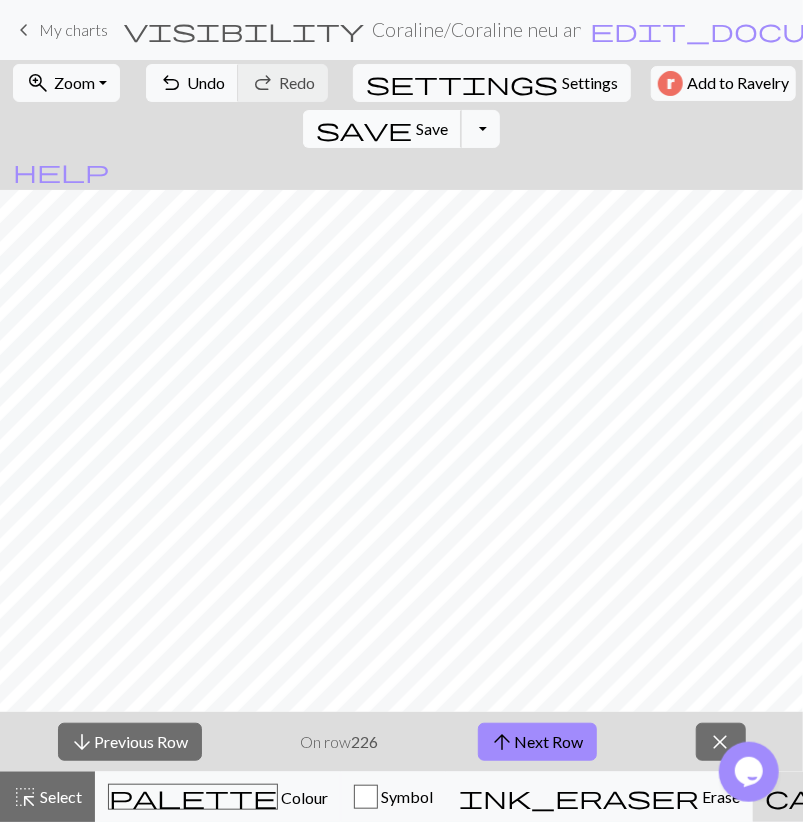 click on "save Save Save" at bounding box center [382, 129] 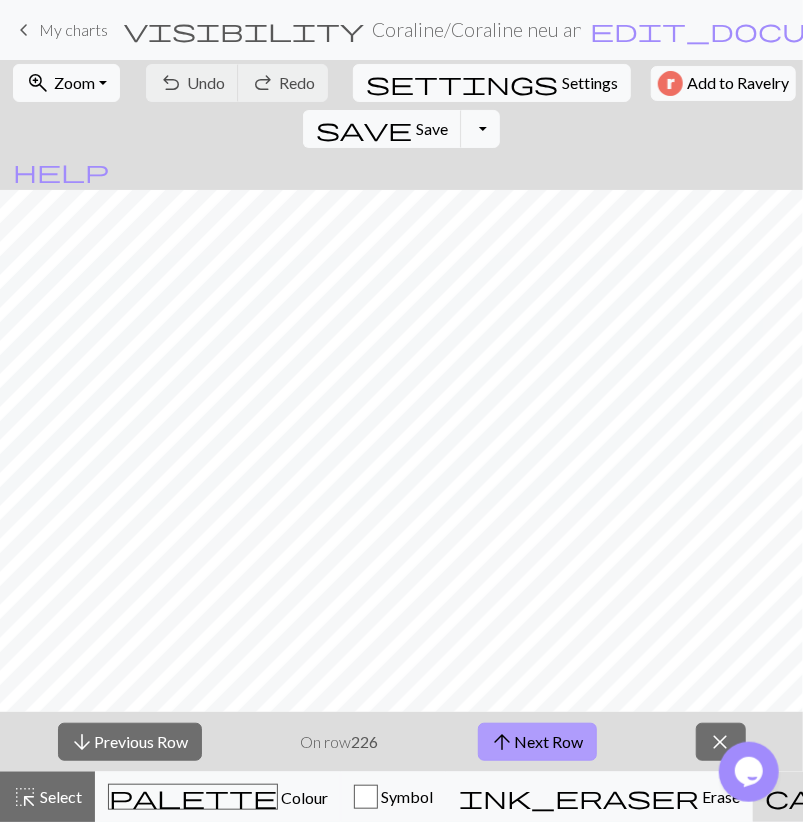click on "arrow_upward  Next Row" at bounding box center (537, 742) 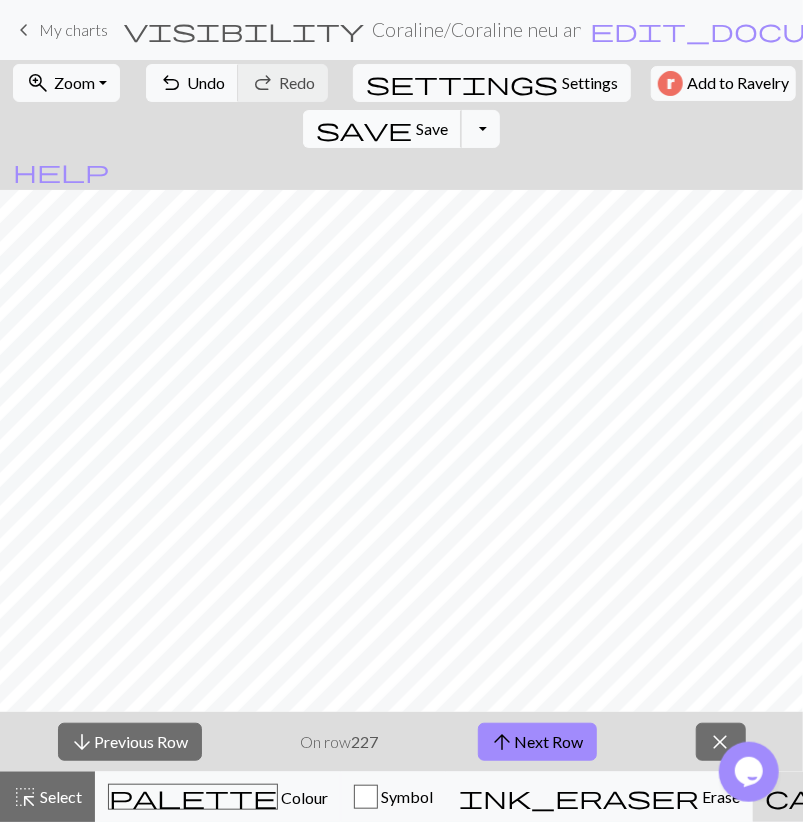 click on "Save" at bounding box center [432, 128] 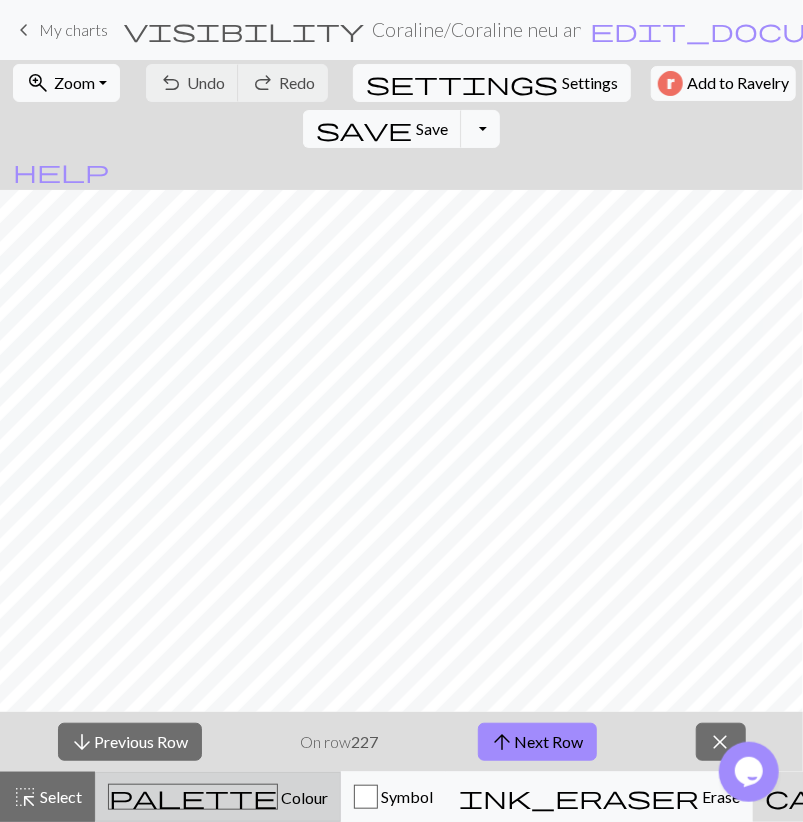 click on "palette   Colour   Colour" at bounding box center [218, 797] 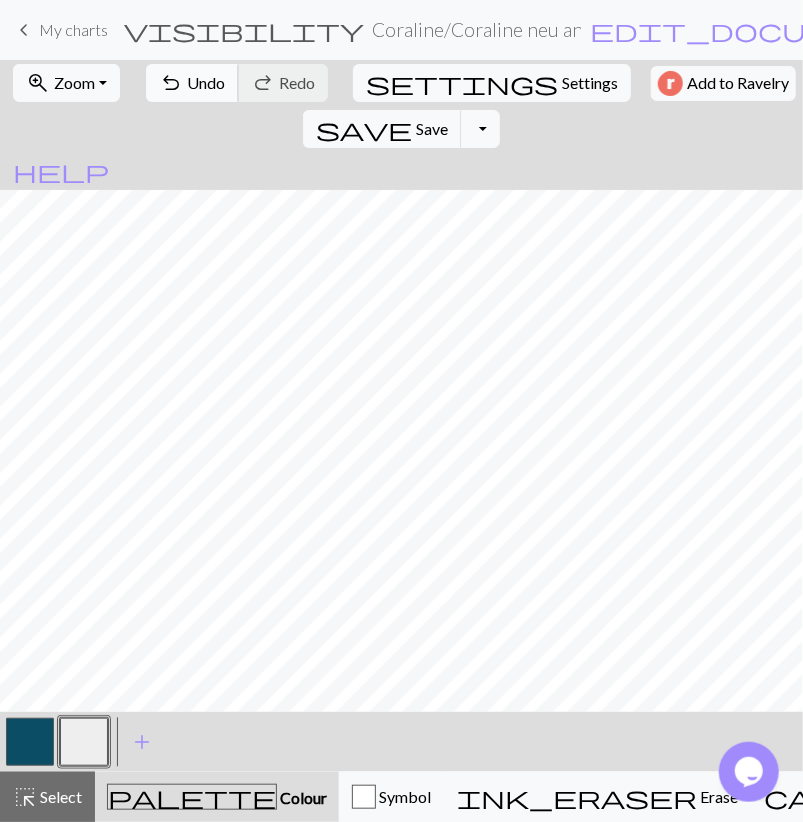 click on "Undo" at bounding box center (206, 82) 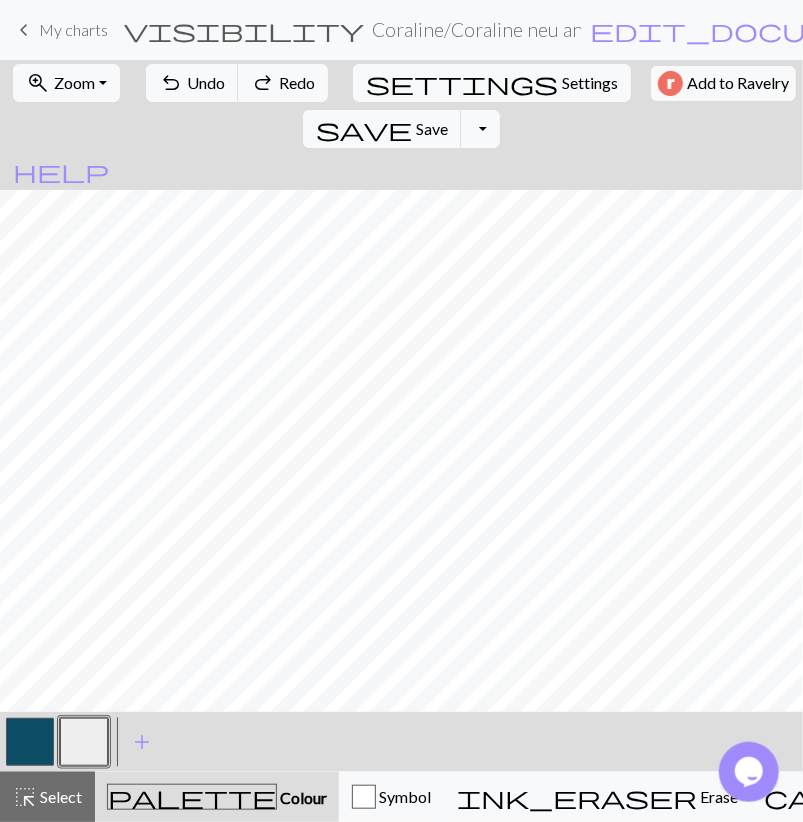 click at bounding box center (30, 742) 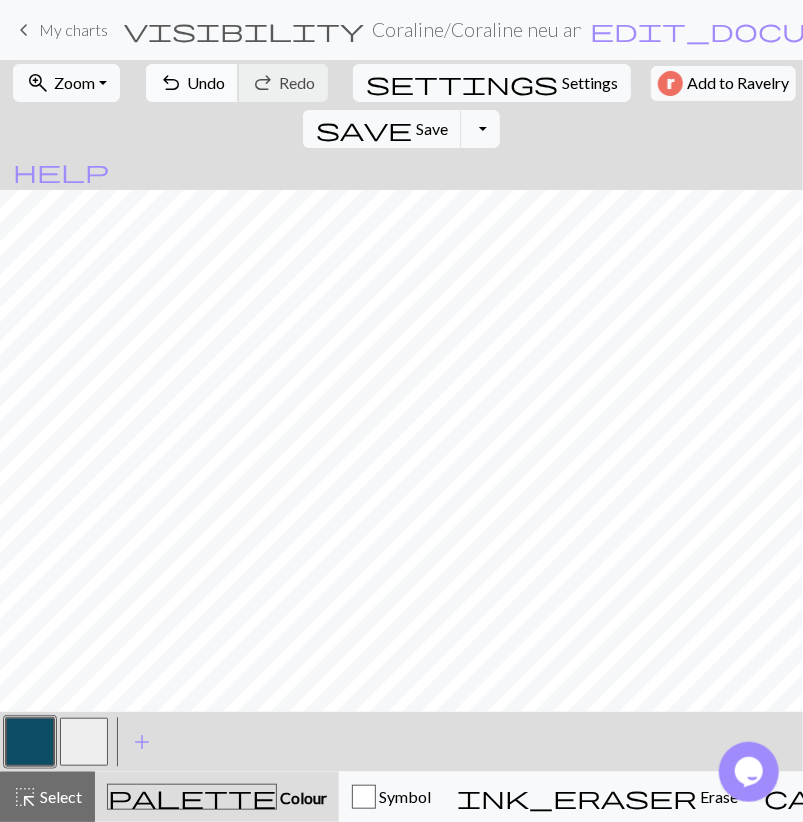 click on "Undo" at bounding box center [206, 82] 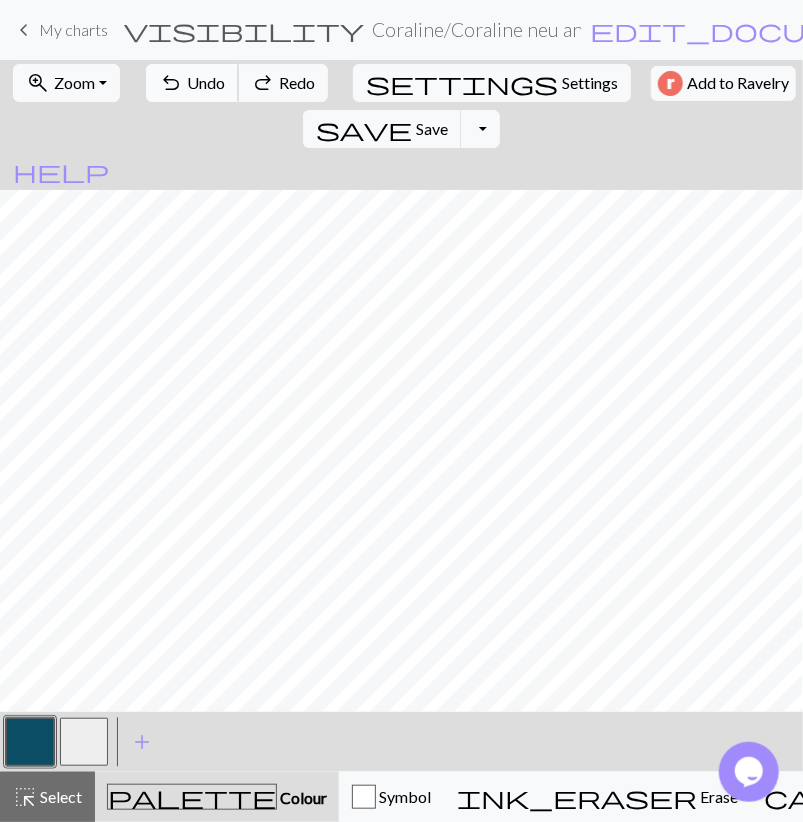 click on "Undo" at bounding box center [206, 82] 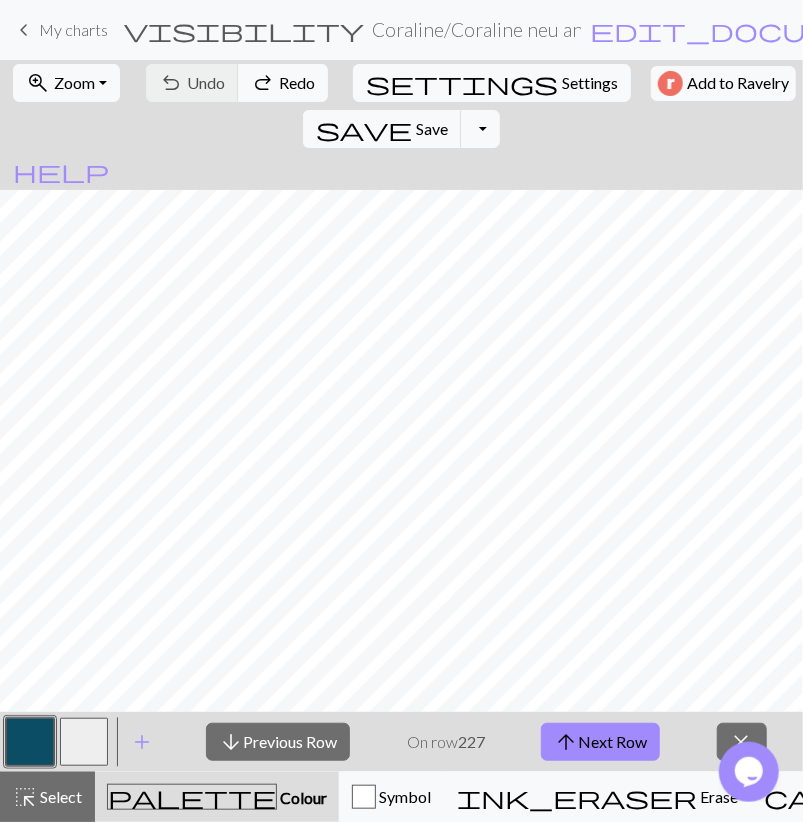 click on "palette   Colour   Colour" at bounding box center (217, 797) 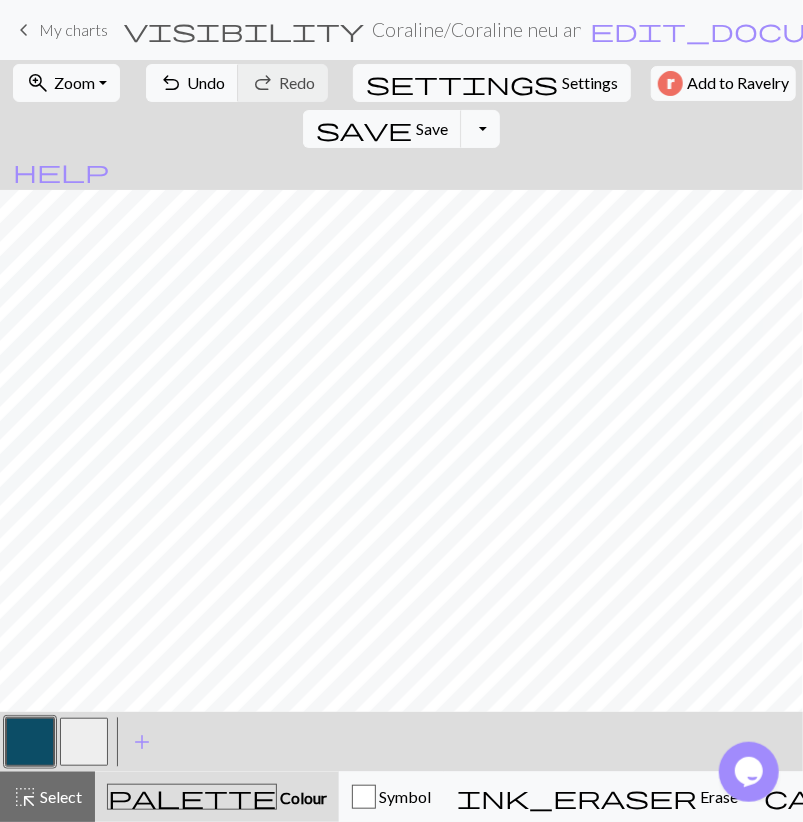 click at bounding box center (84, 742) 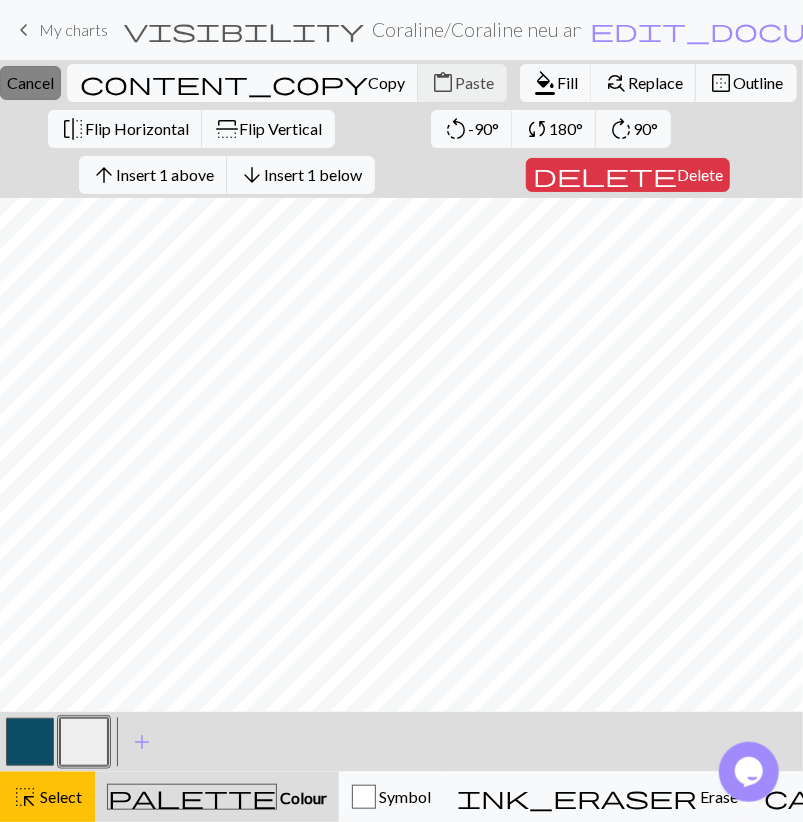 click on "Cancel" at bounding box center (30, 82) 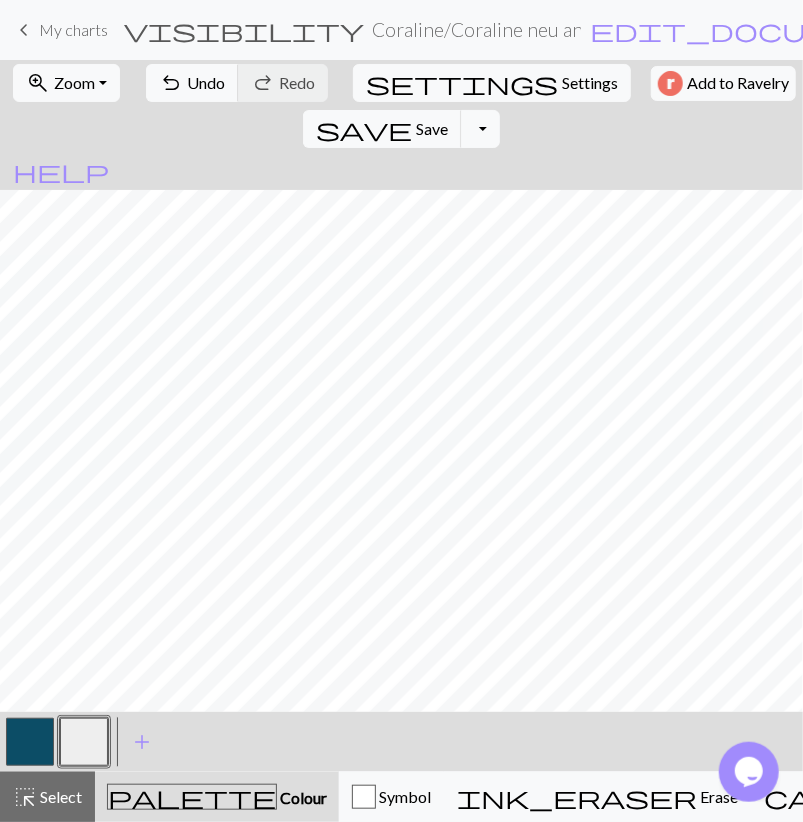click on "< > add Add a  colour" at bounding box center [401, 742] 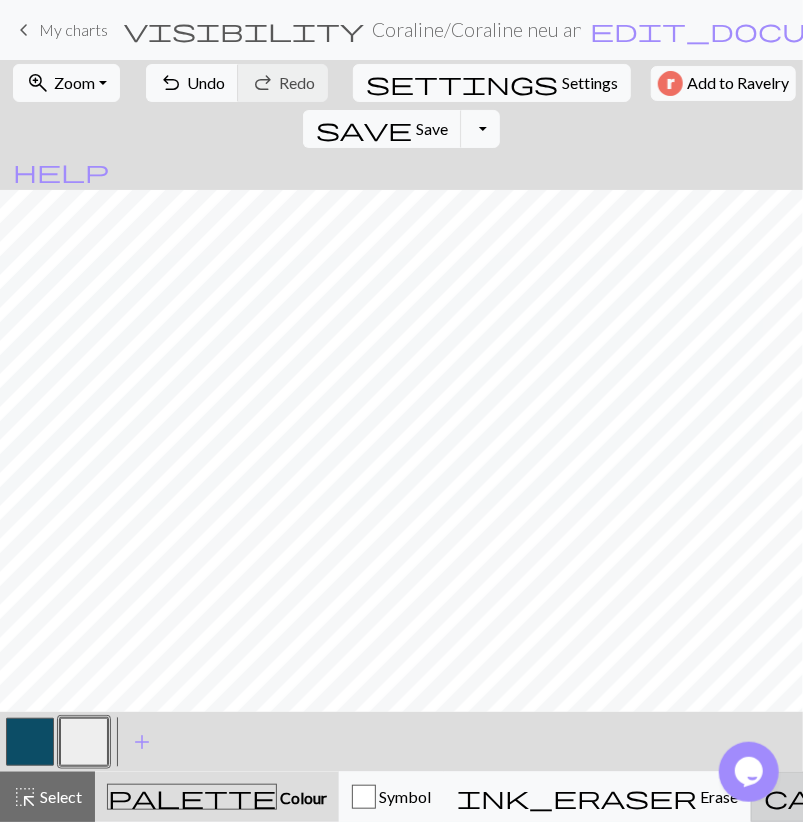 click on "call_to_action" at bounding box center (932, 797) 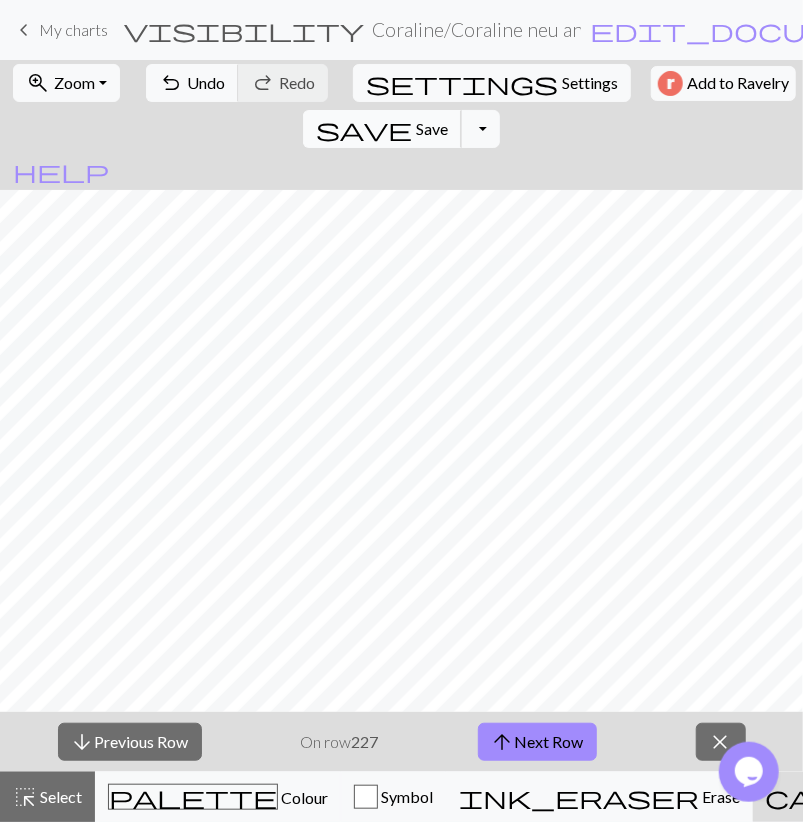 click on "save" at bounding box center (364, 129) 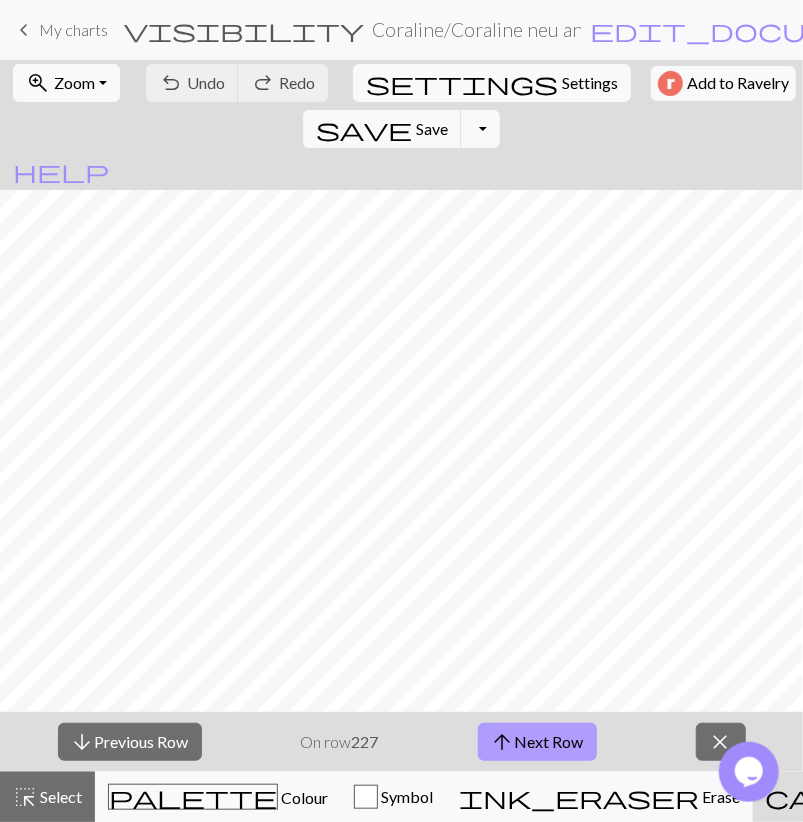 click on "arrow_upward  Next Row" at bounding box center [537, 742] 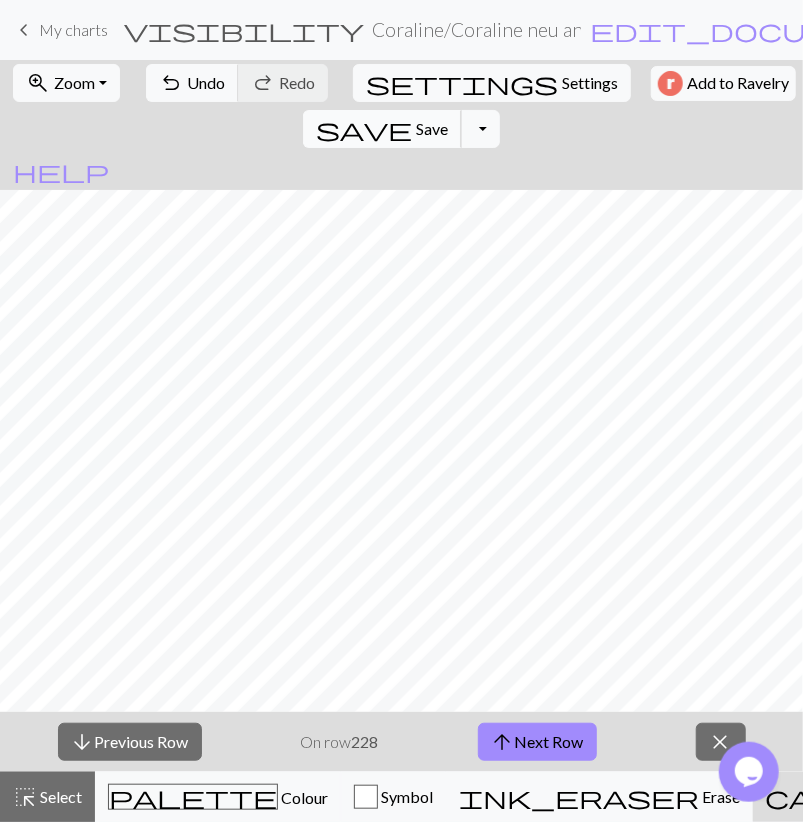 click on "Save" at bounding box center [432, 128] 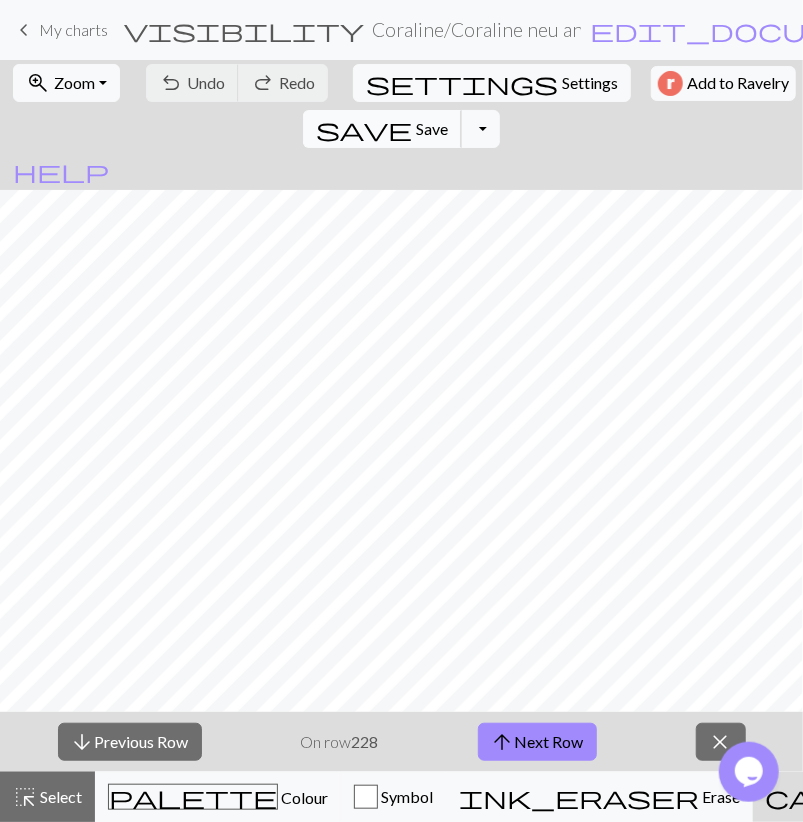 type 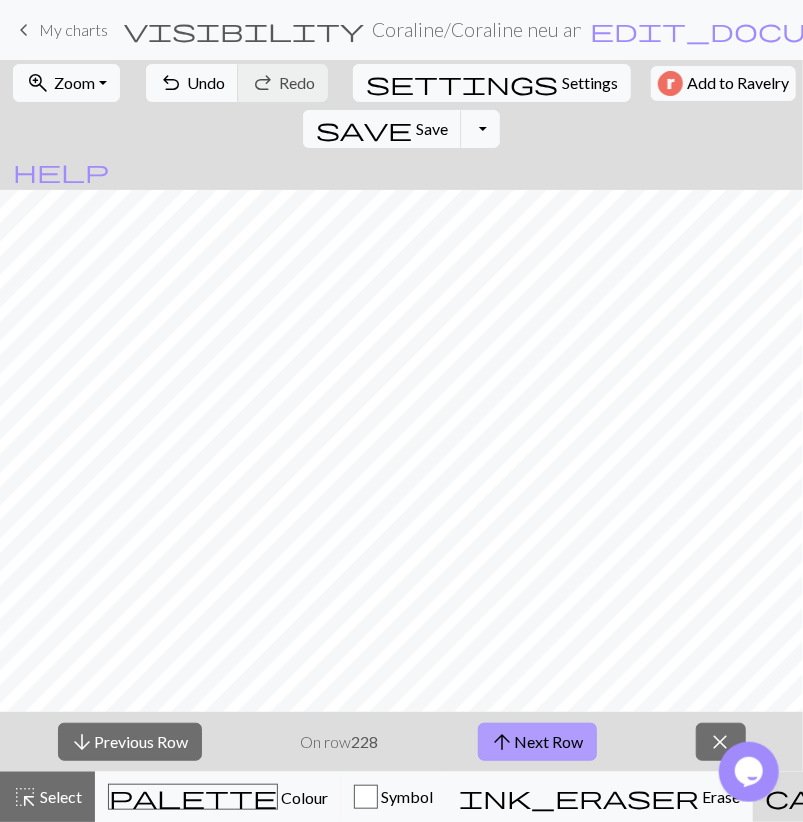 click on "arrow_upward  Next Row" at bounding box center (537, 742) 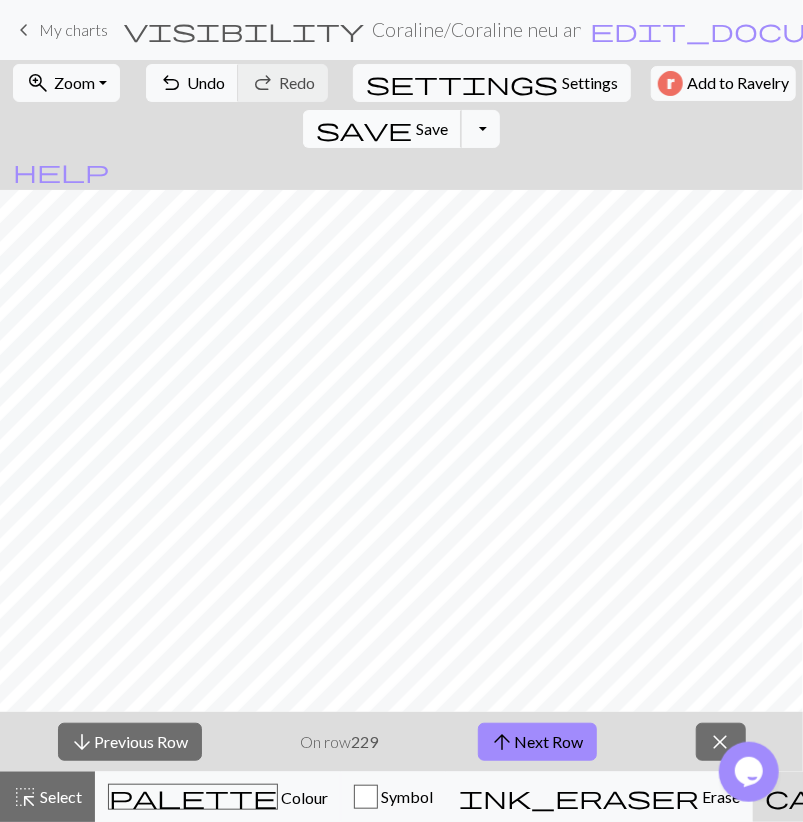 click on "save" at bounding box center [364, 129] 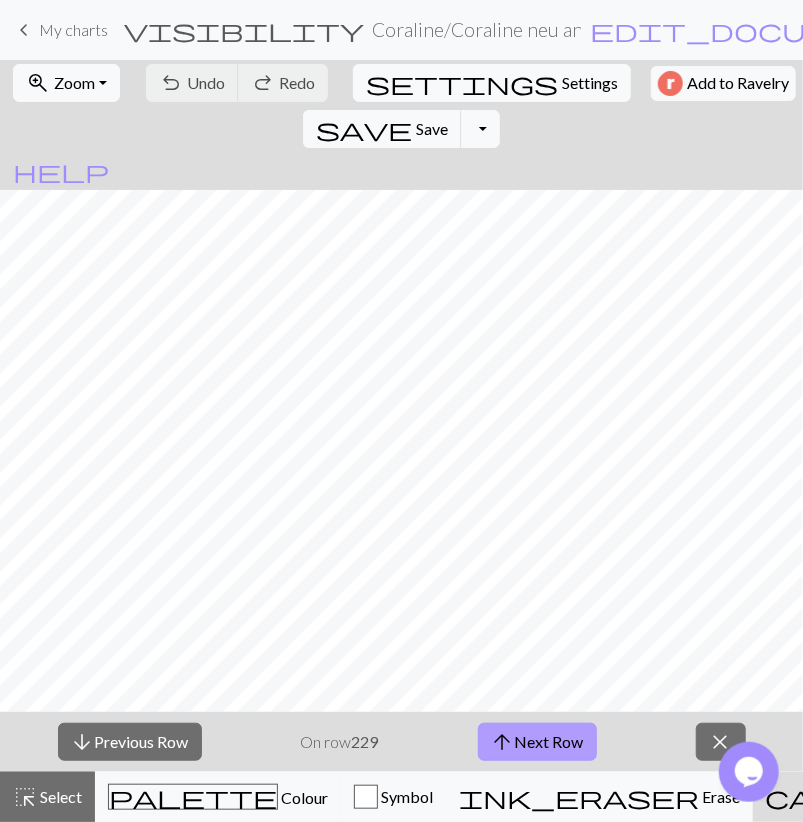 click on "arrow_upward  Next Row" at bounding box center [537, 742] 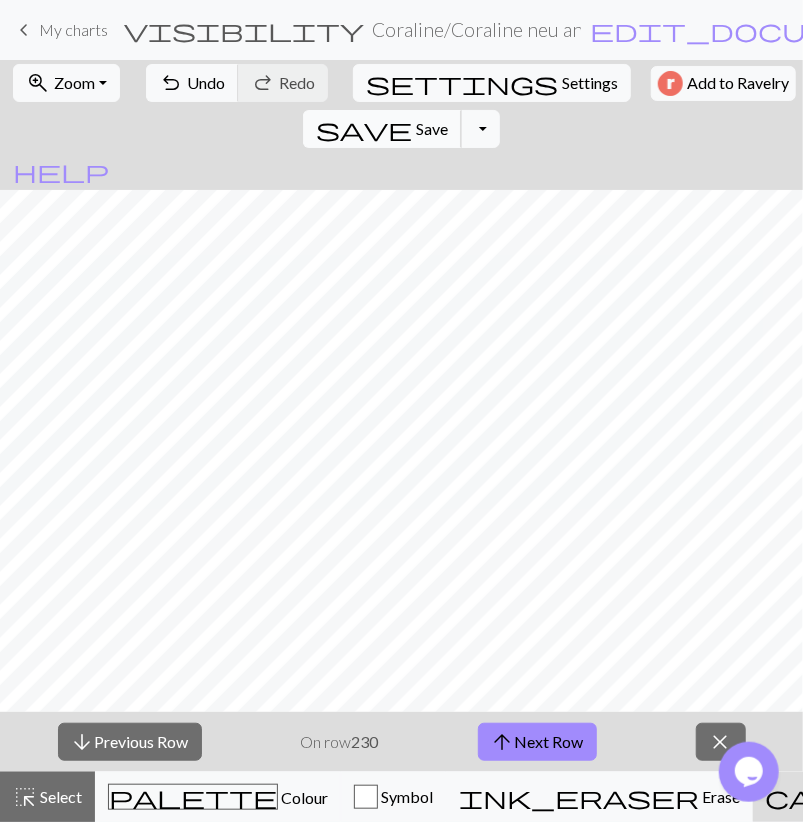 click on "save" at bounding box center [364, 129] 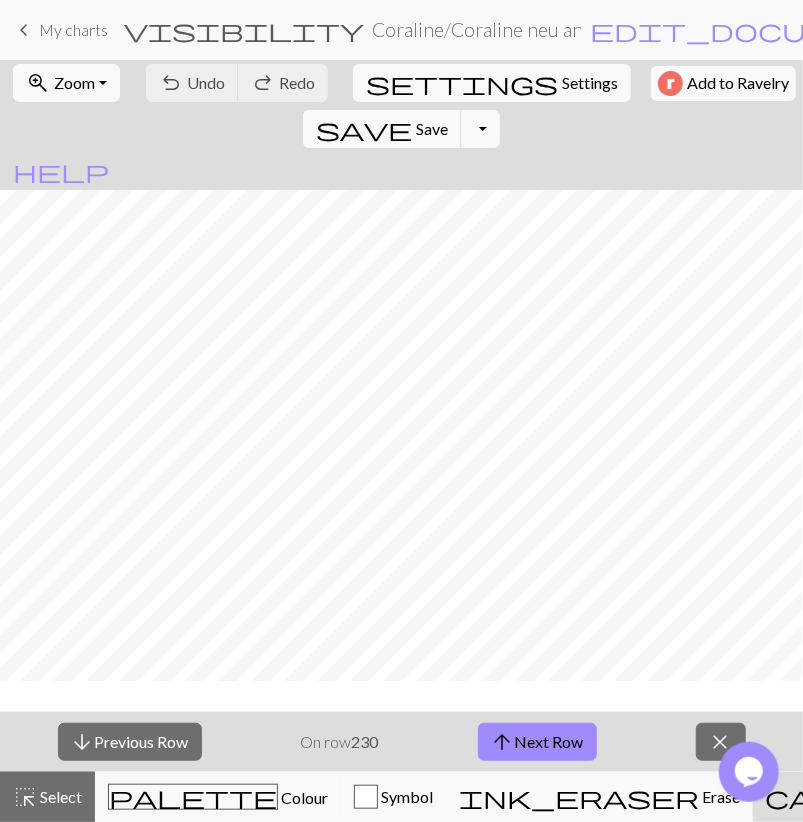 scroll, scrollTop: 464, scrollLeft: 0, axis: vertical 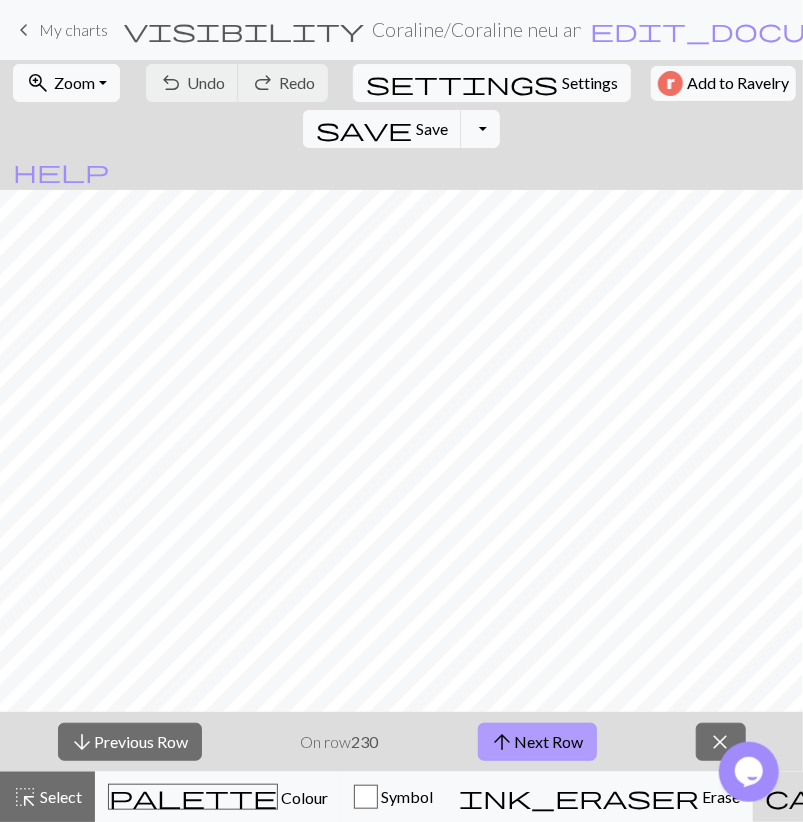 click on "arrow_upward  Next Row" at bounding box center [537, 742] 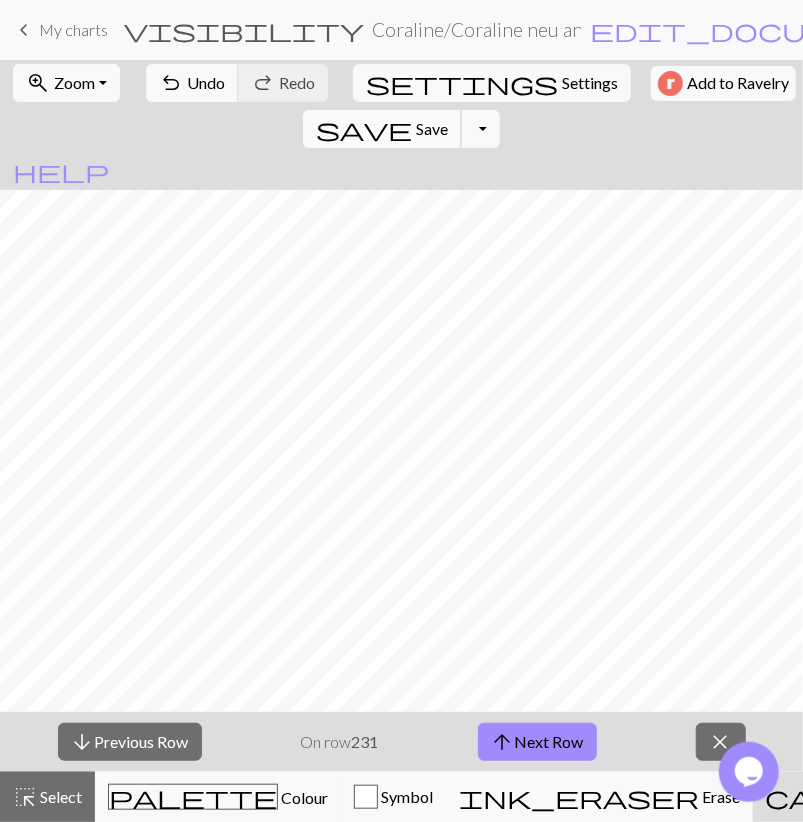 click on "Save" at bounding box center (432, 128) 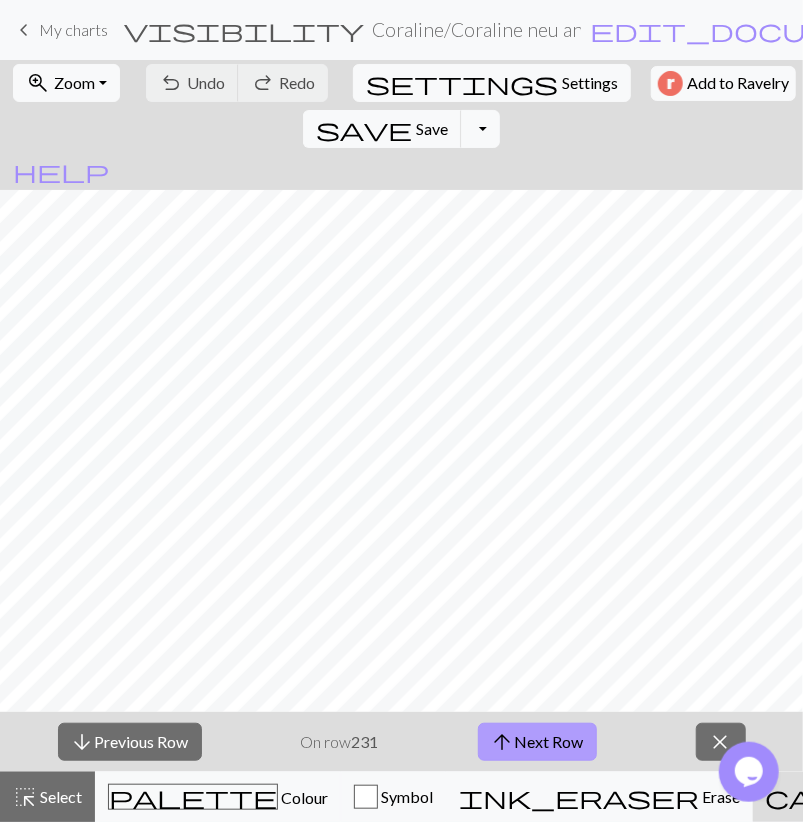 click on "arrow_upward  Next Row" at bounding box center [537, 742] 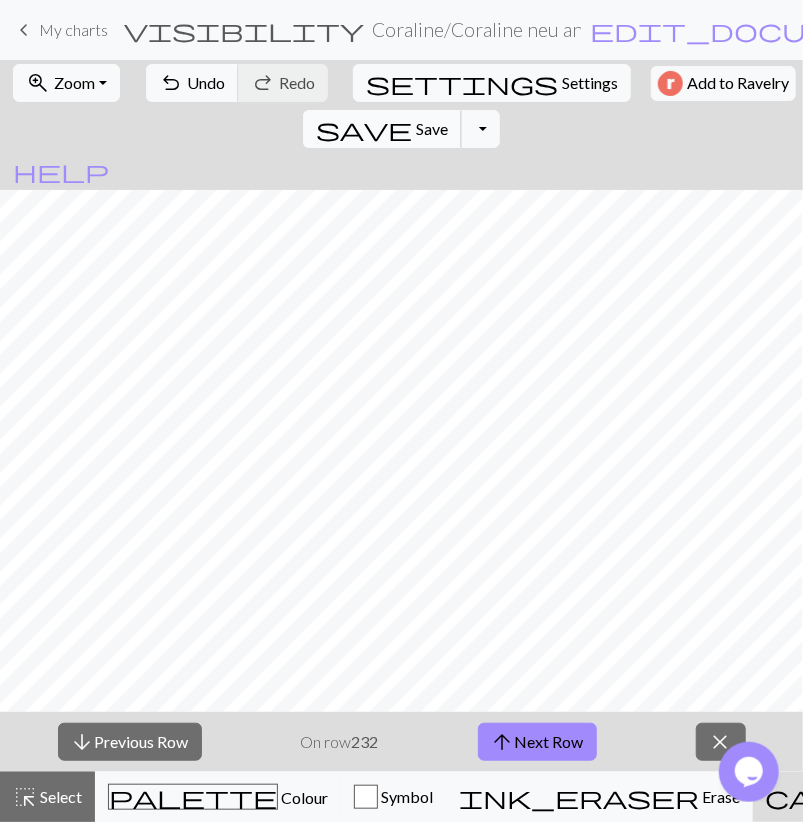 click on "save Save Save" at bounding box center [382, 129] 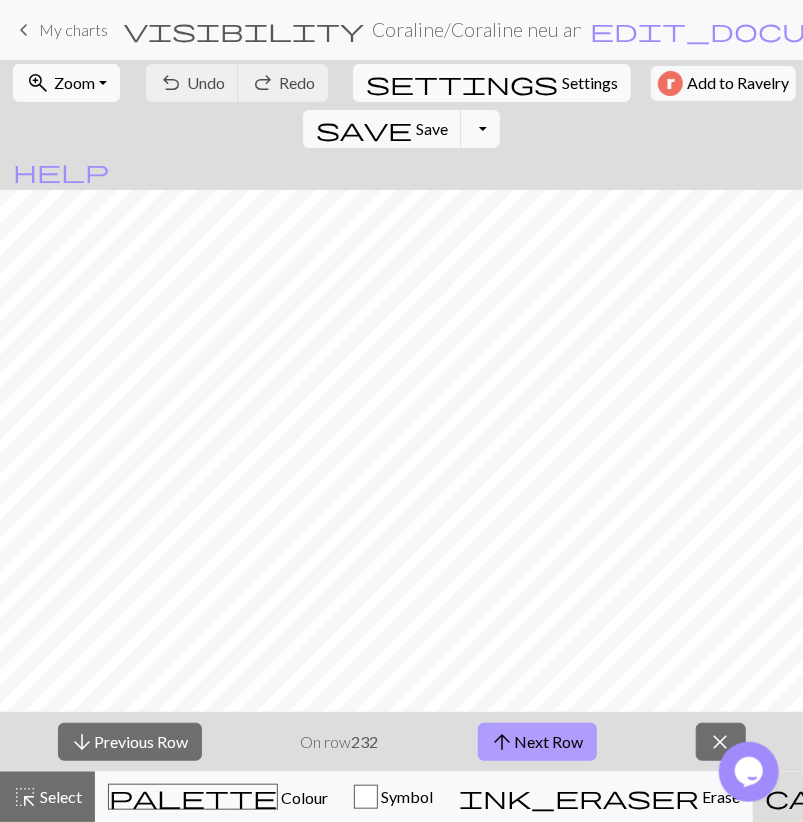 click on "arrow_upward  Next Row" at bounding box center (537, 742) 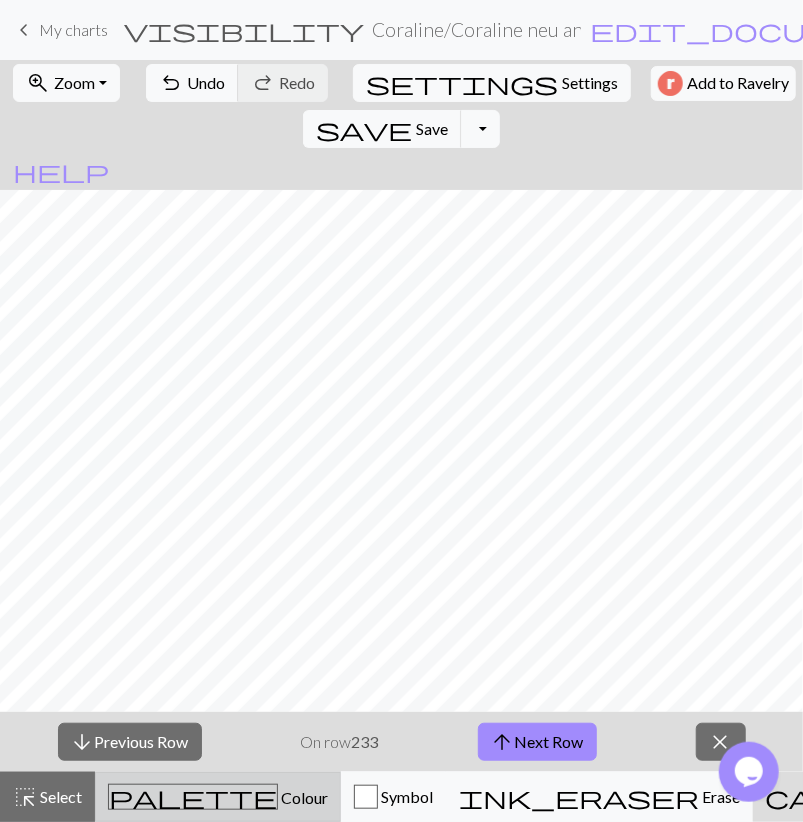 click on "palette   Colour   Colour" at bounding box center (218, 797) 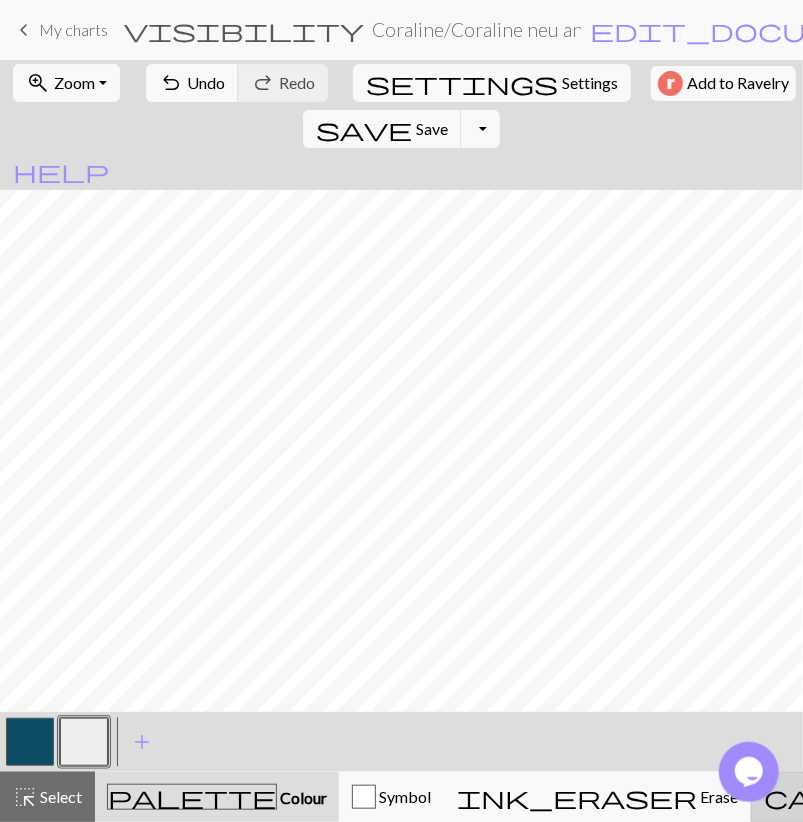 click on "call_to_action" at bounding box center (932, 797) 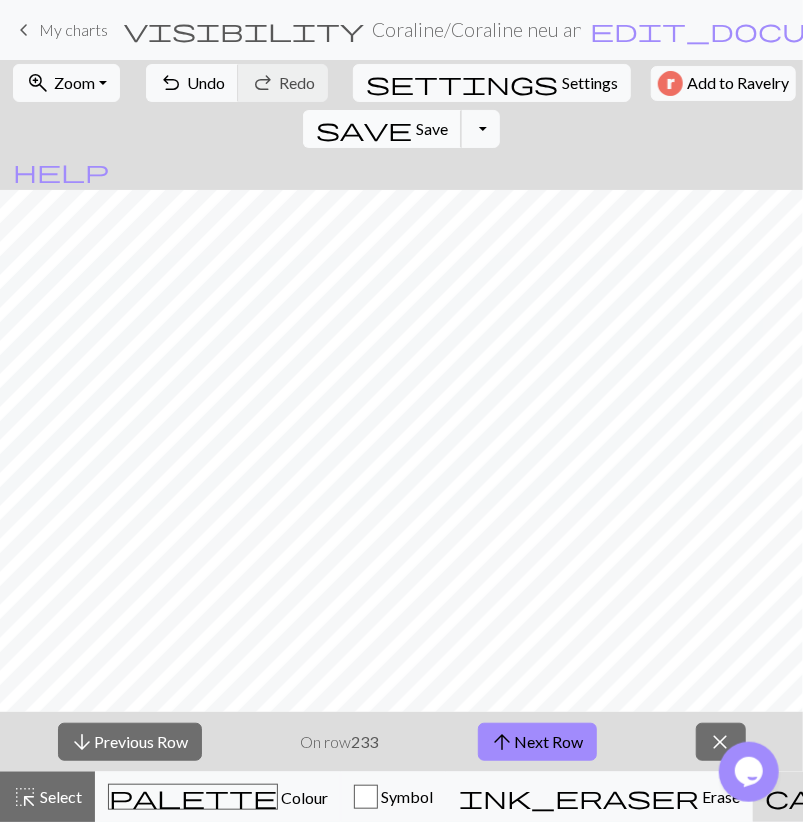 click on "save" at bounding box center [364, 129] 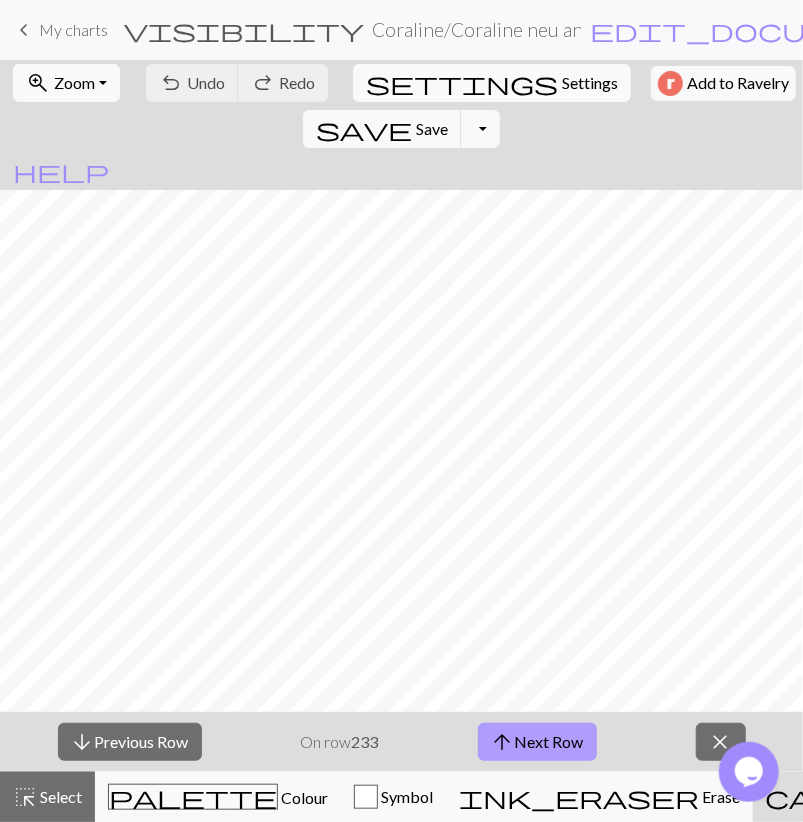 click on "arrow_upward" at bounding box center [503, 742] 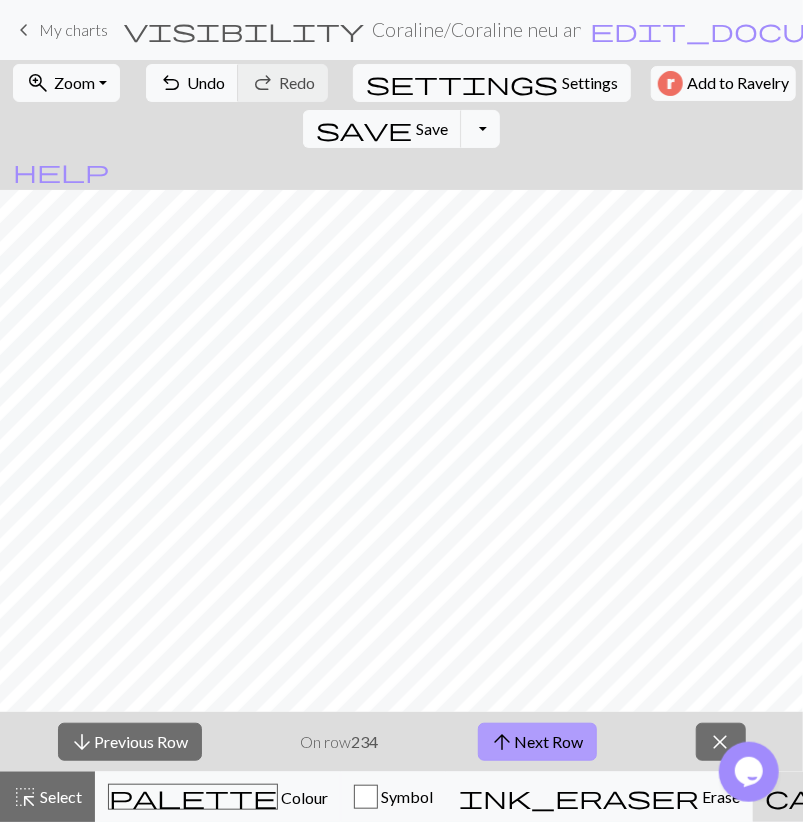 click on "arrow_upward  Next Row" at bounding box center (537, 742) 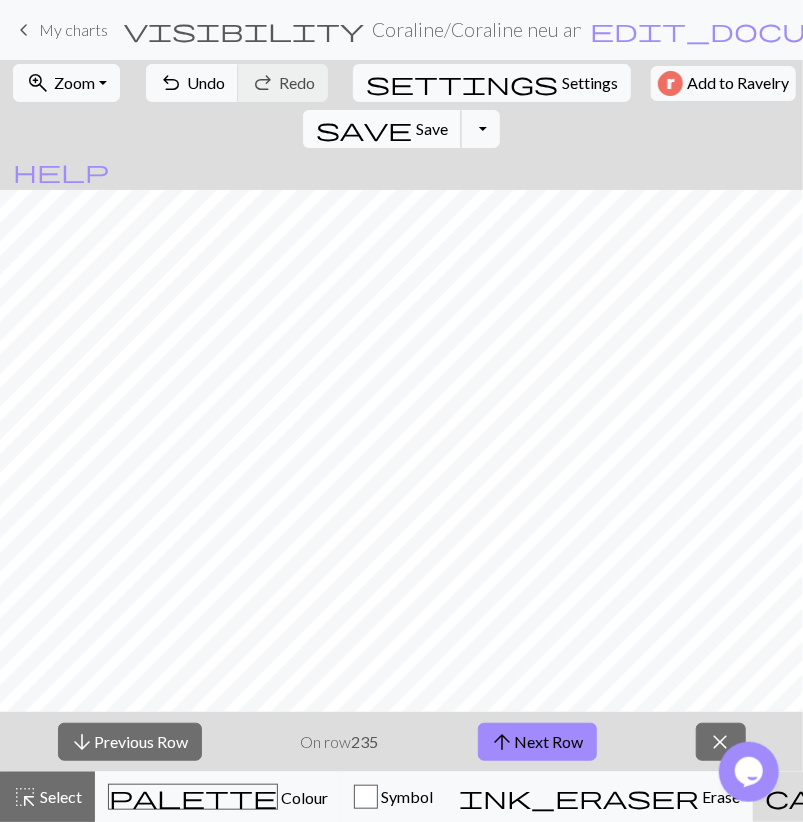 drag, startPoint x: 666, startPoint y: 69, endPoint x: 667, endPoint y: 91, distance: 22.022715 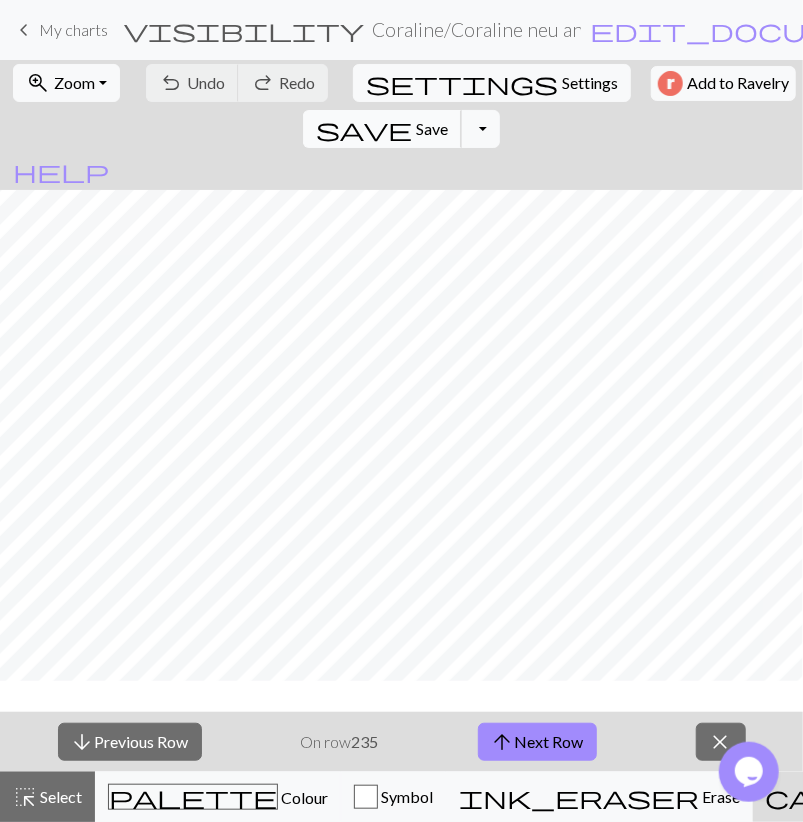 scroll, scrollTop: 348, scrollLeft: 0, axis: vertical 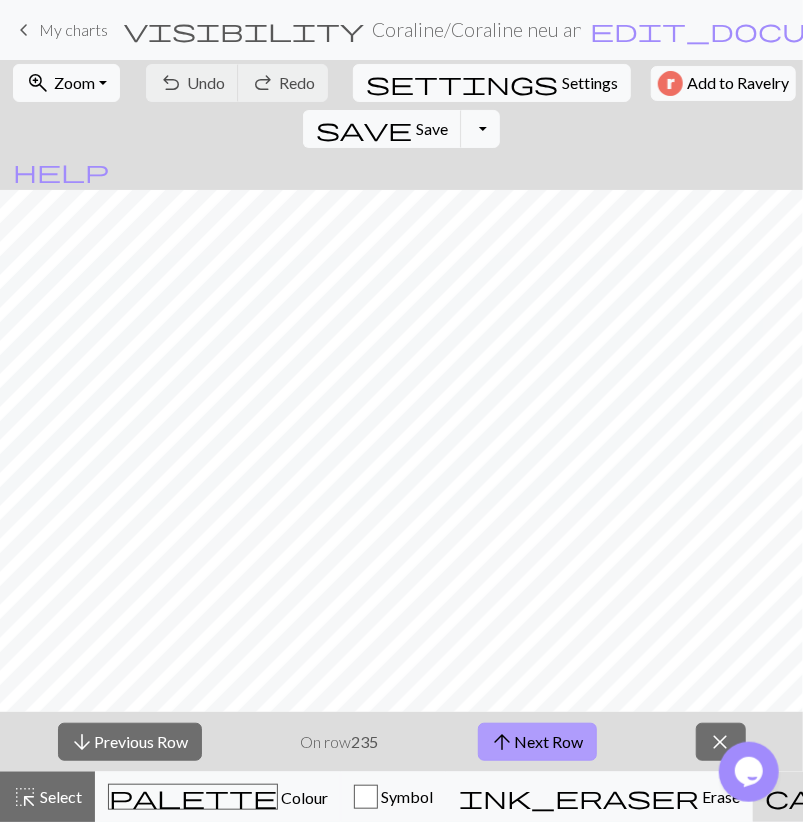 click on "arrow_upward  Next Row" at bounding box center (537, 742) 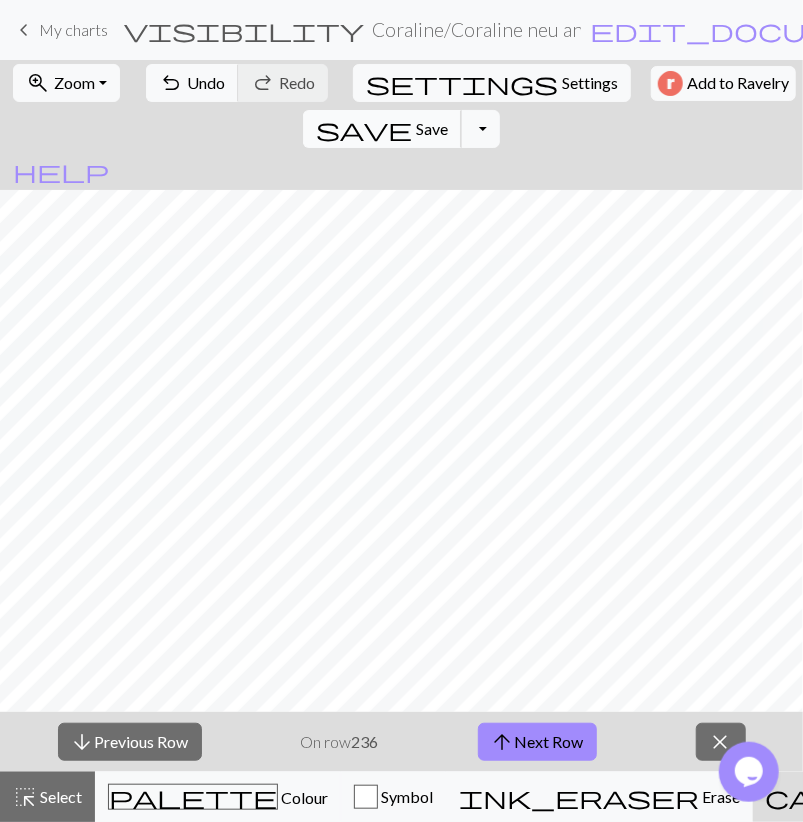 click on "save Save Save" at bounding box center (382, 129) 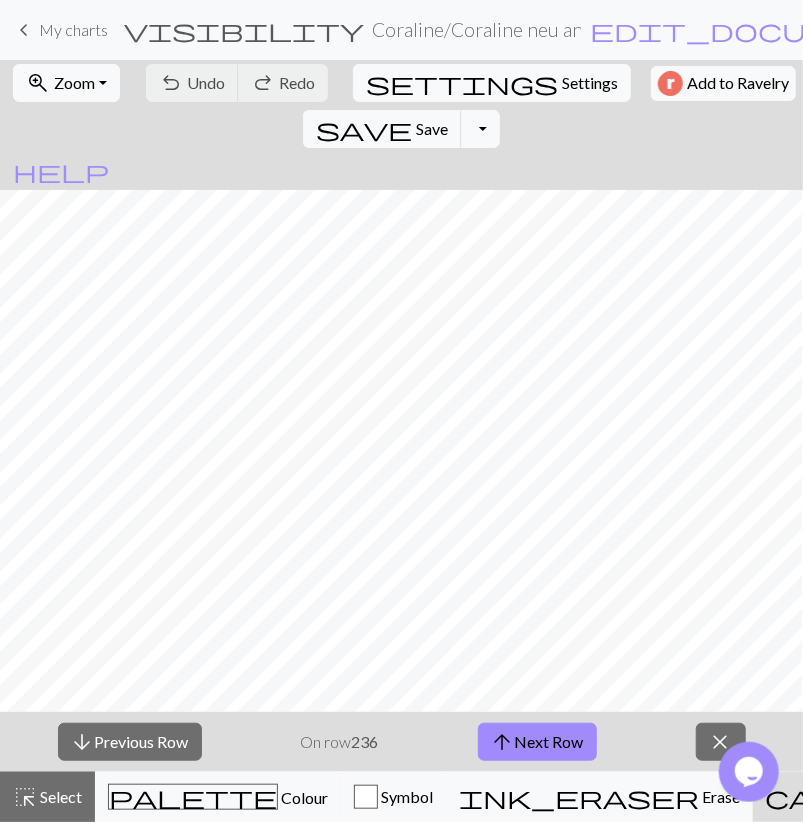 click on "arrow_downward Previous Row On row  236 arrow_upward  Next Row close" at bounding box center [401, 742] 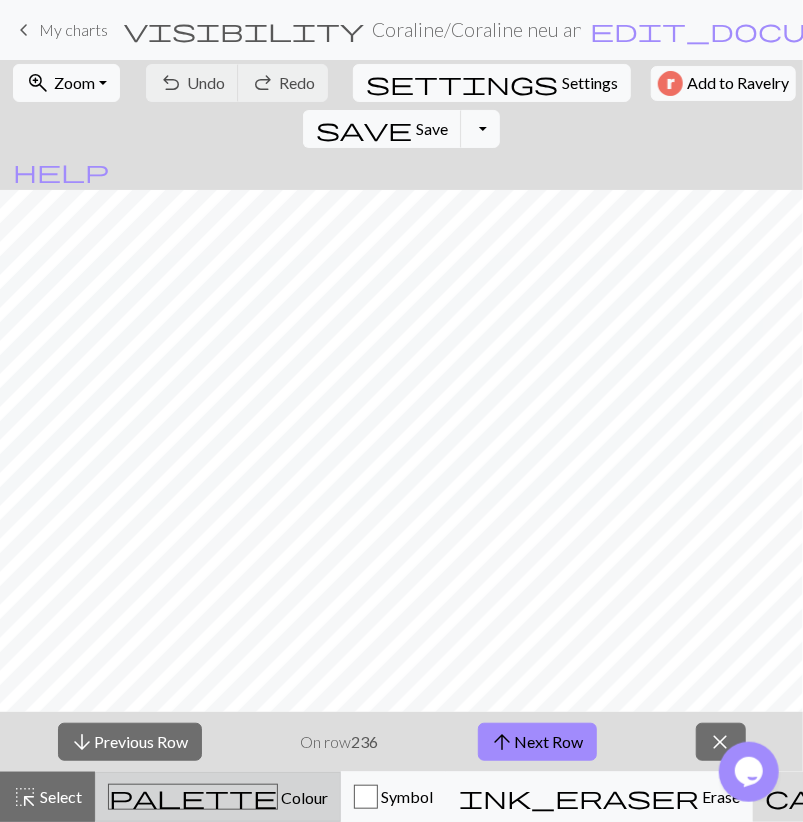 click on "palette   Colour   Colour" at bounding box center [218, 797] 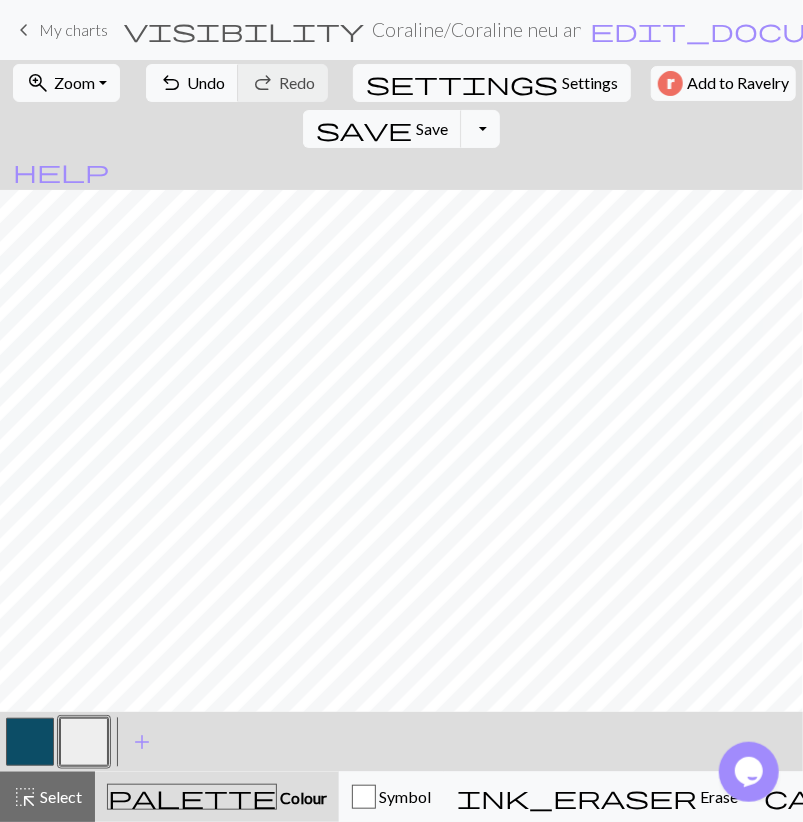 click on "< > add Add a  colour" at bounding box center (401, 742) 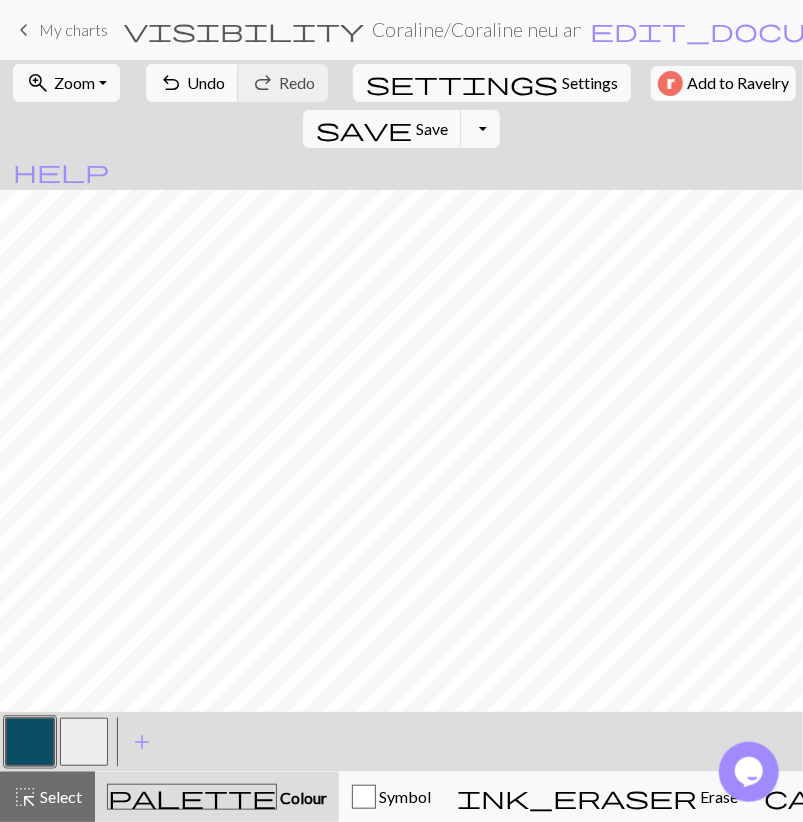 click at bounding box center [84, 742] 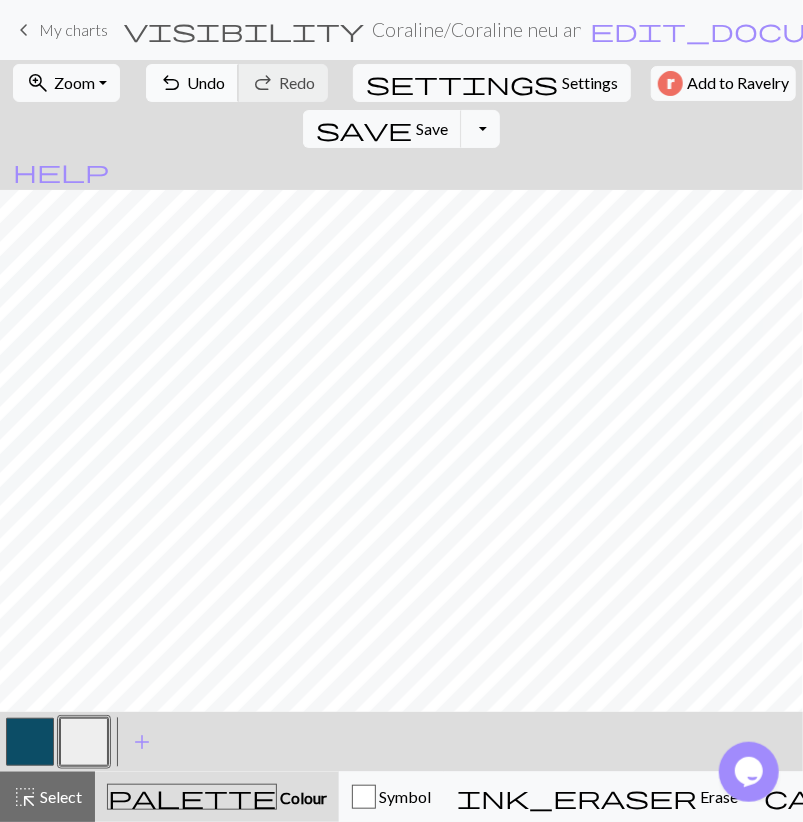 click on "Undo" at bounding box center [206, 82] 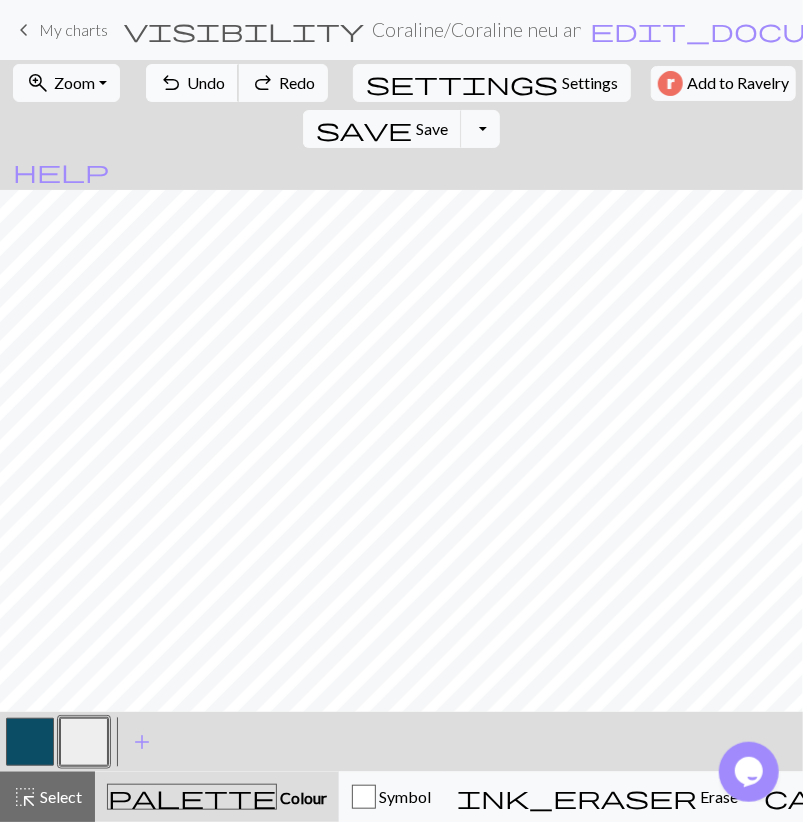 click on "Undo" at bounding box center (206, 82) 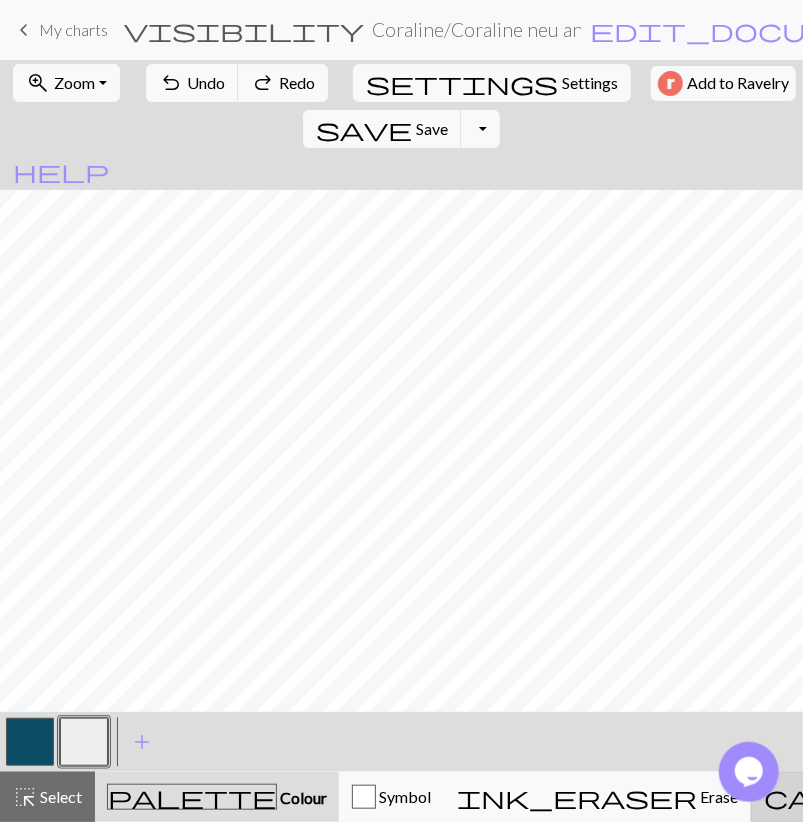click on "call_to_action" at bounding box center [932, 797] 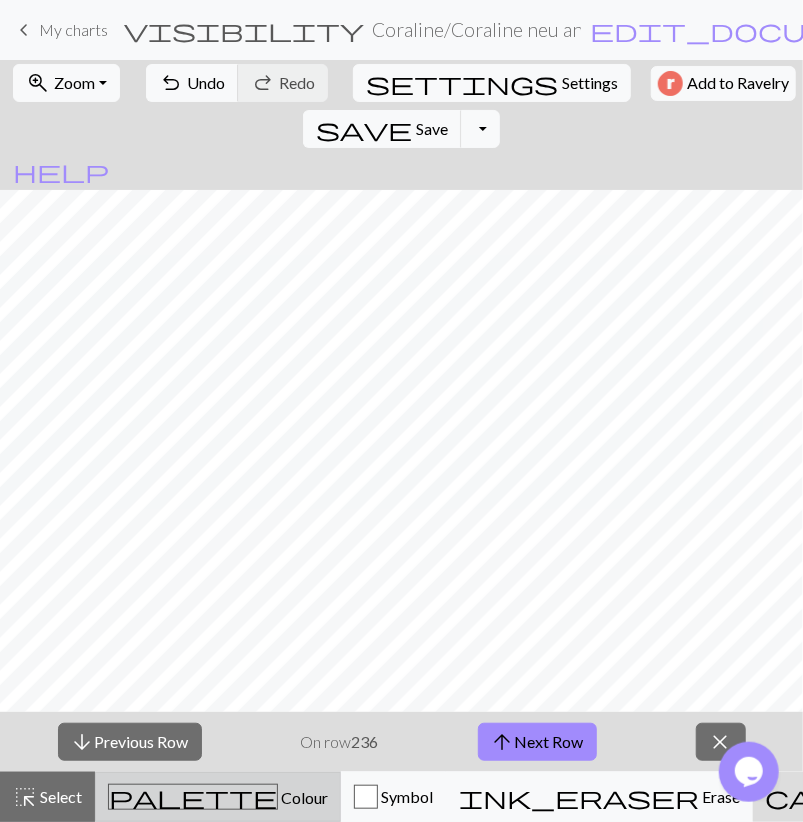 click on "palette" at bounding box center (193, 797) 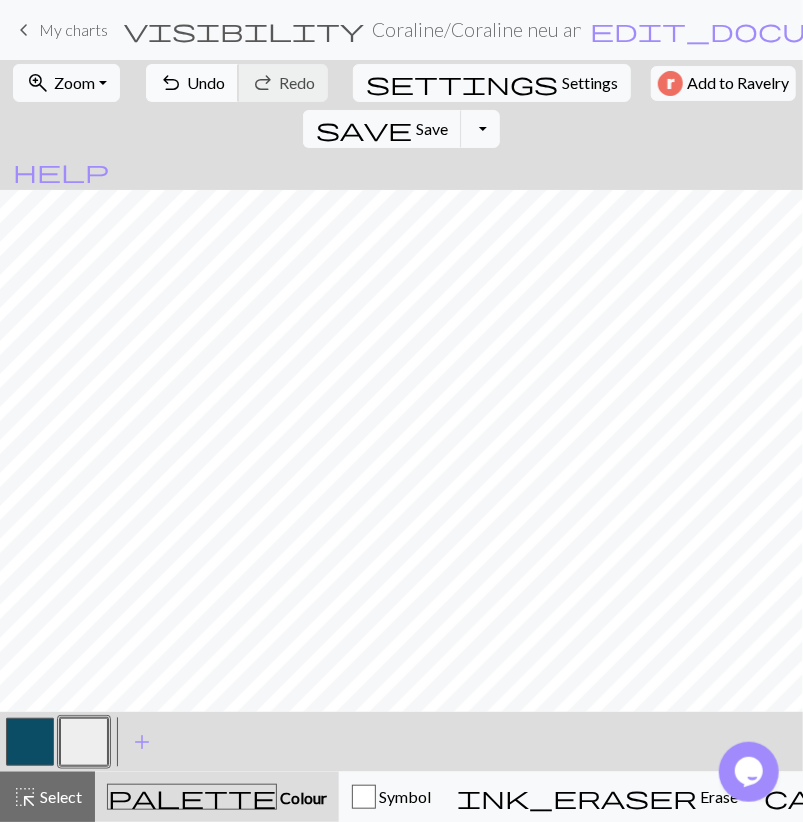 click on "Undo" at bounding box center (206, 82) 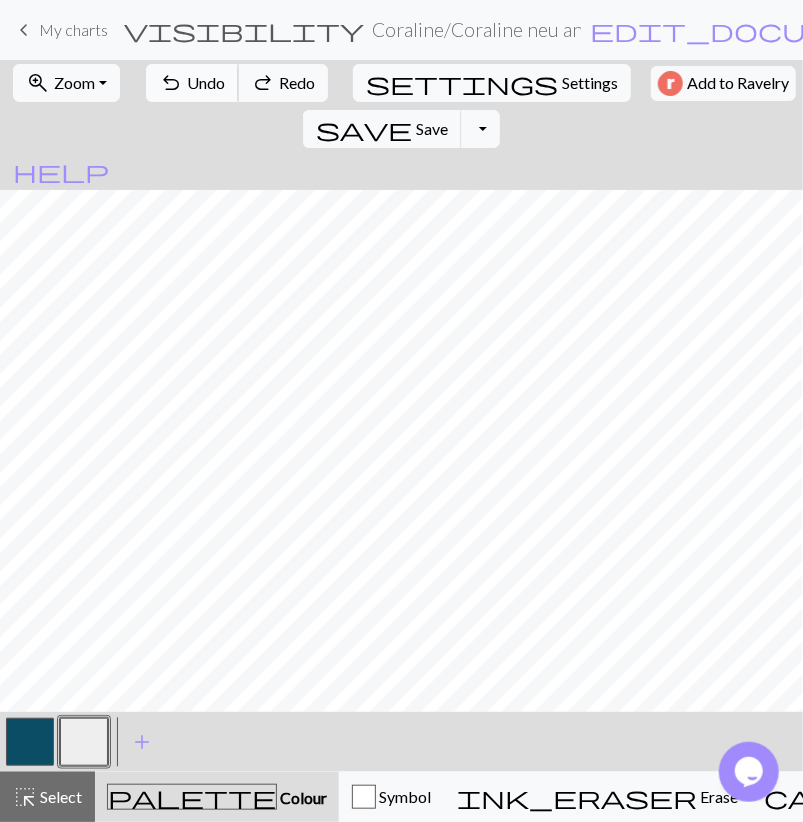 click on "Undo" at bounding box center [206, 82] 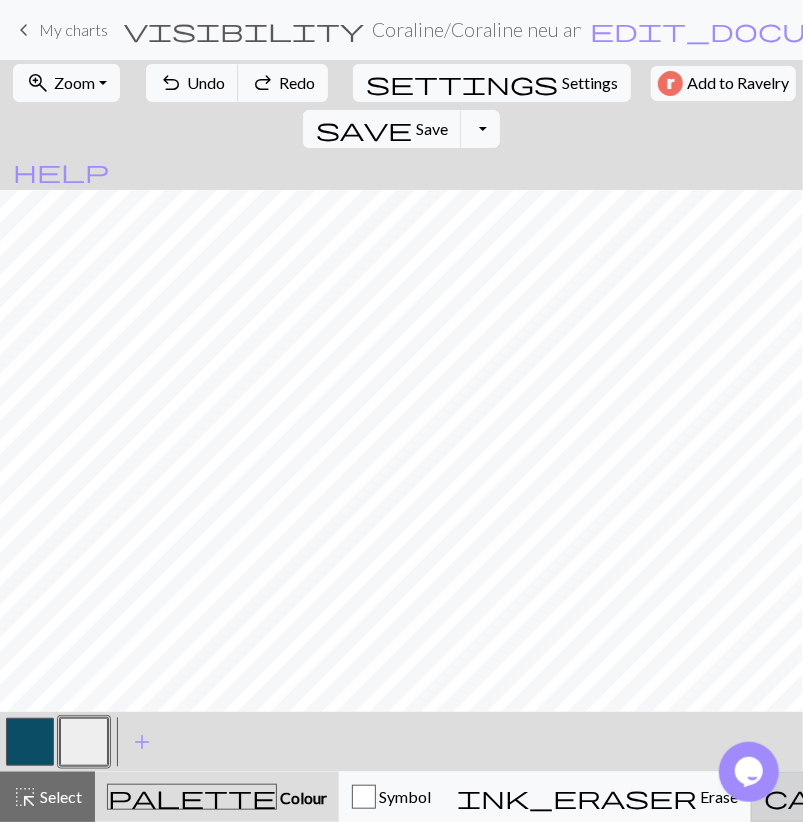 click on "Knitting mode" at bounding box center (1150, 796) 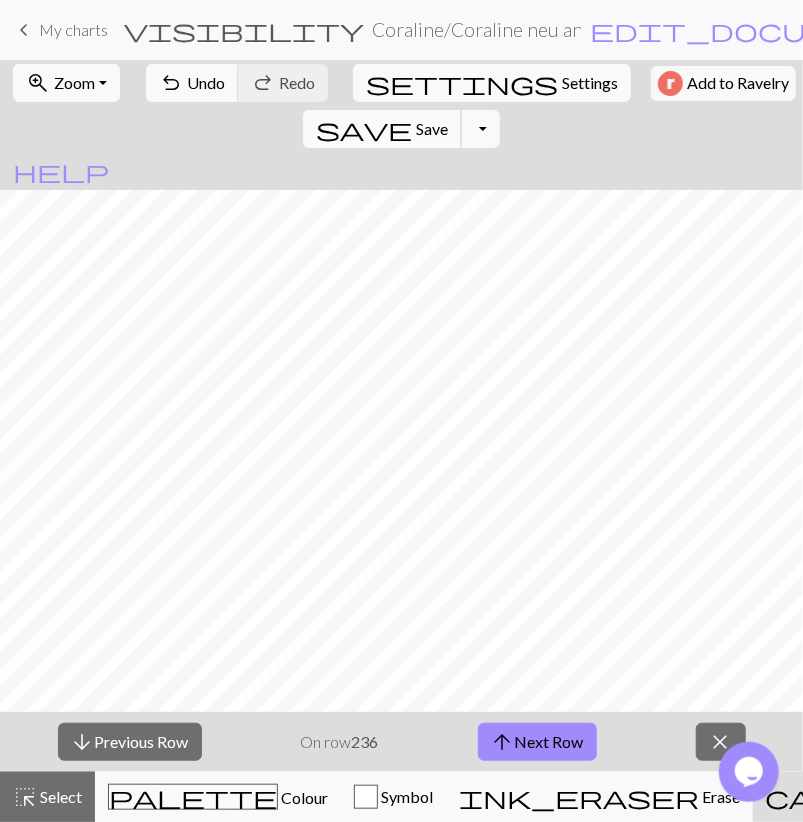 click on "save Save Save" at bounding box center [382, 129] 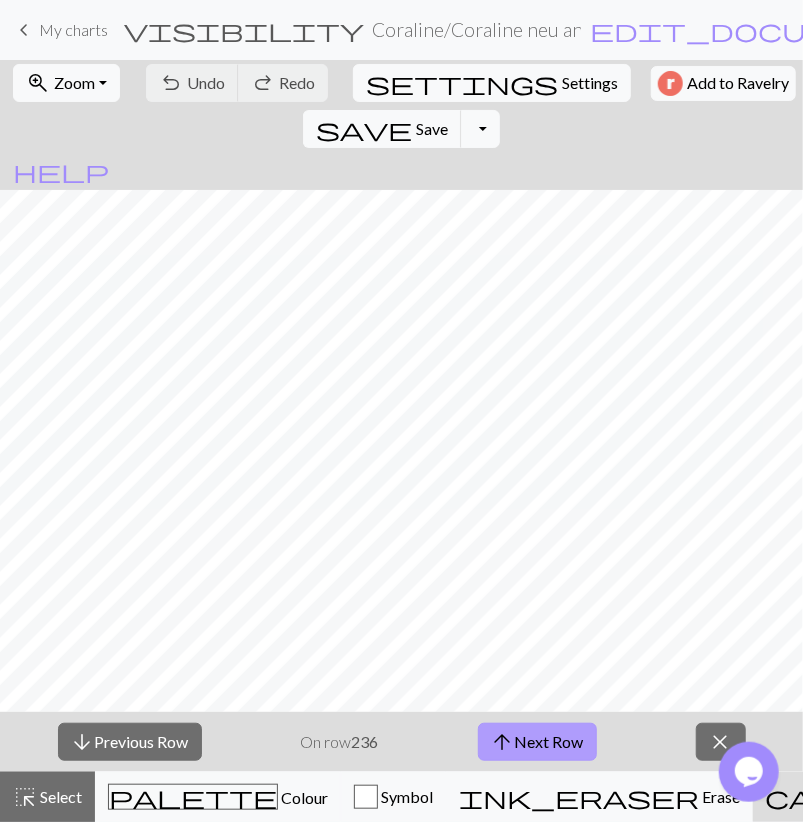 click on "arrow_upward  Next Row" at bounding box center (537, 742) 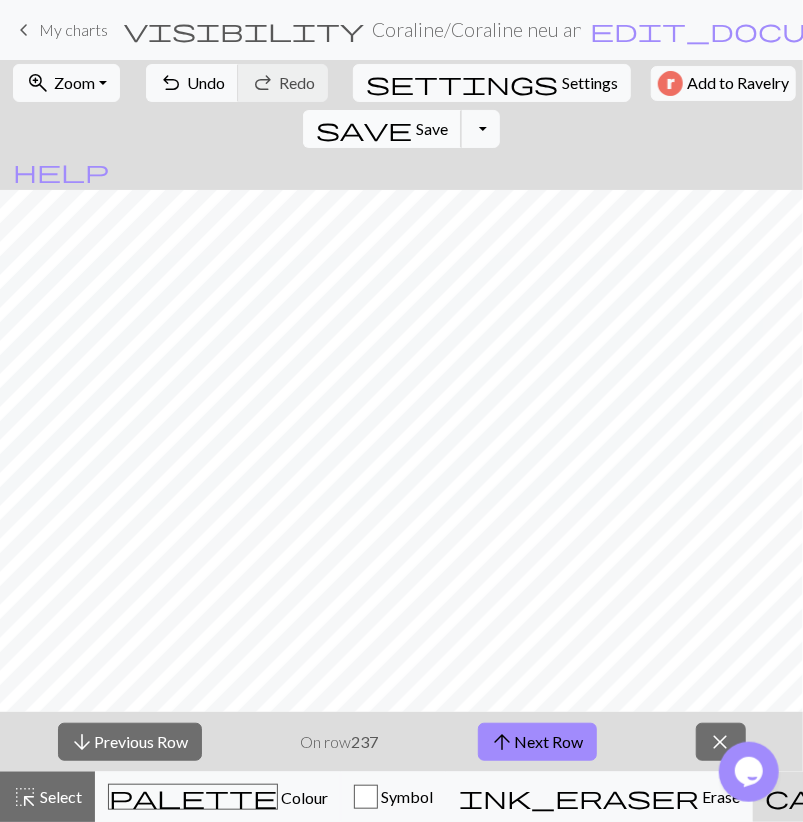 click on "save" at bounding box center [364, 129] 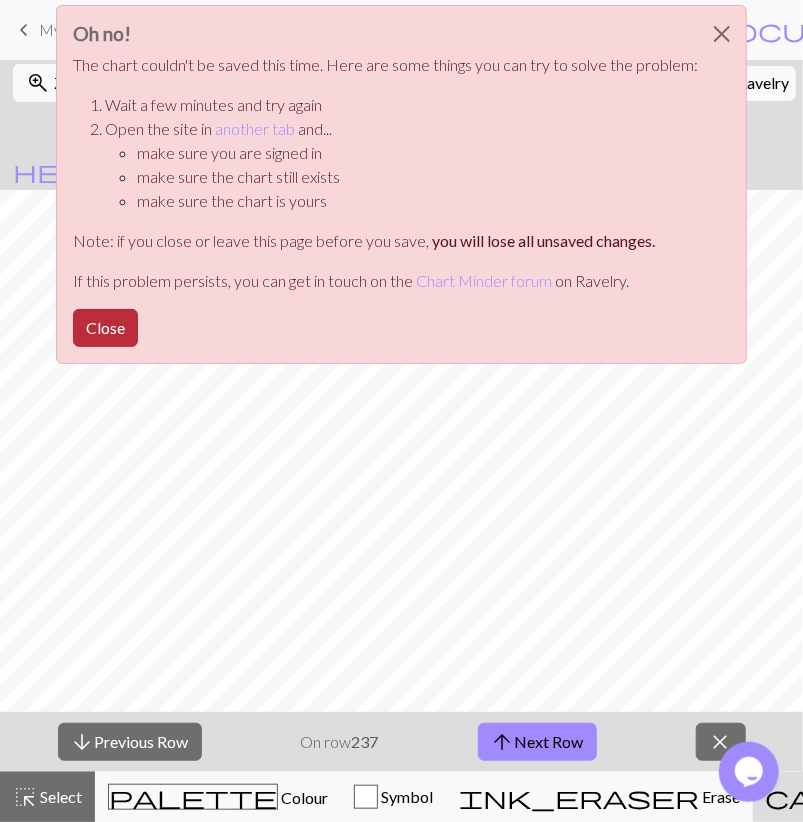 click on "Close" at bounding box center [105, 328] 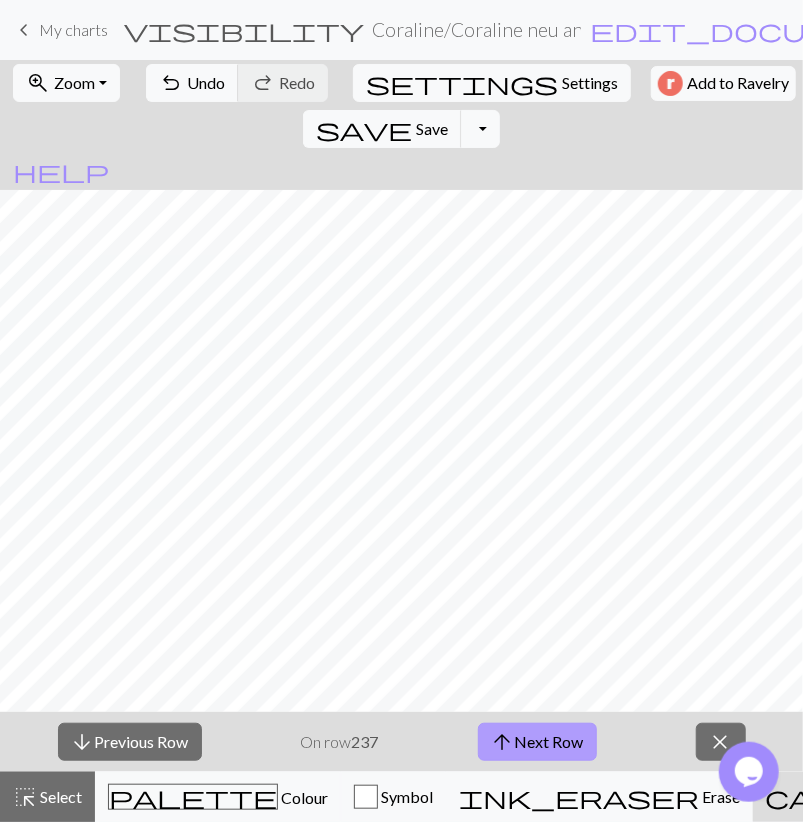 click on "arrow_upward  Next Row" at bounding box center [537, 742] 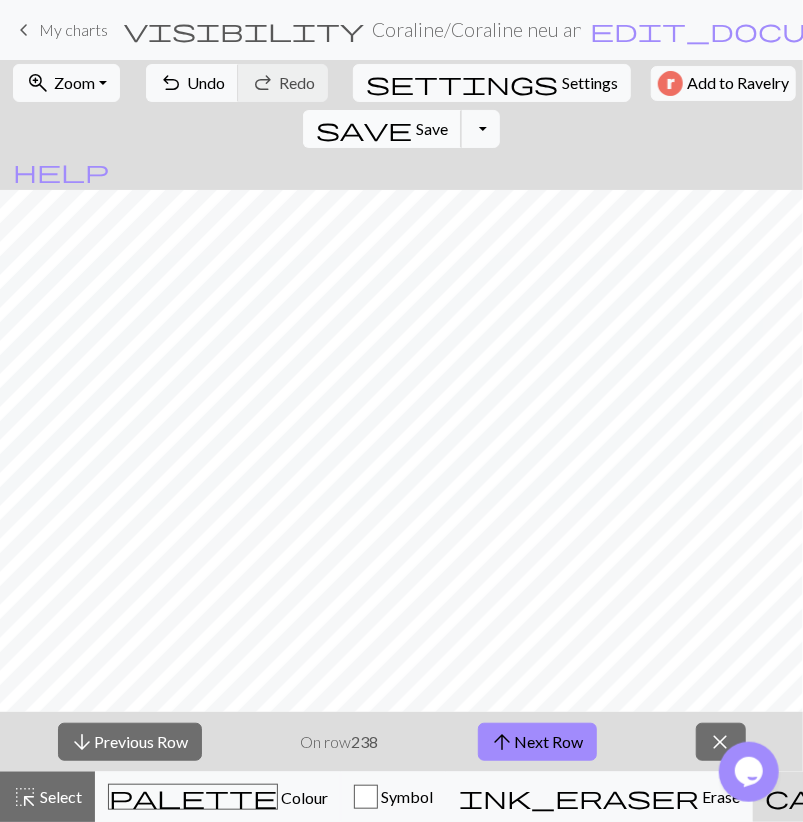 click on "Save" at bounding box center (432, 128) 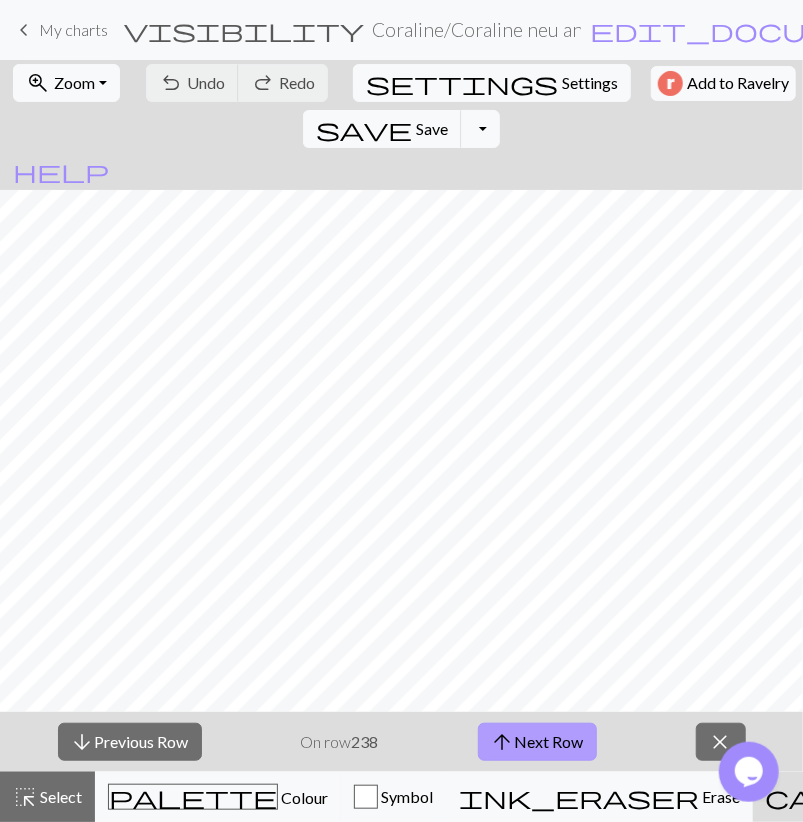 click on "arrow_upward  Next Row" at bounding box center [537, 742] 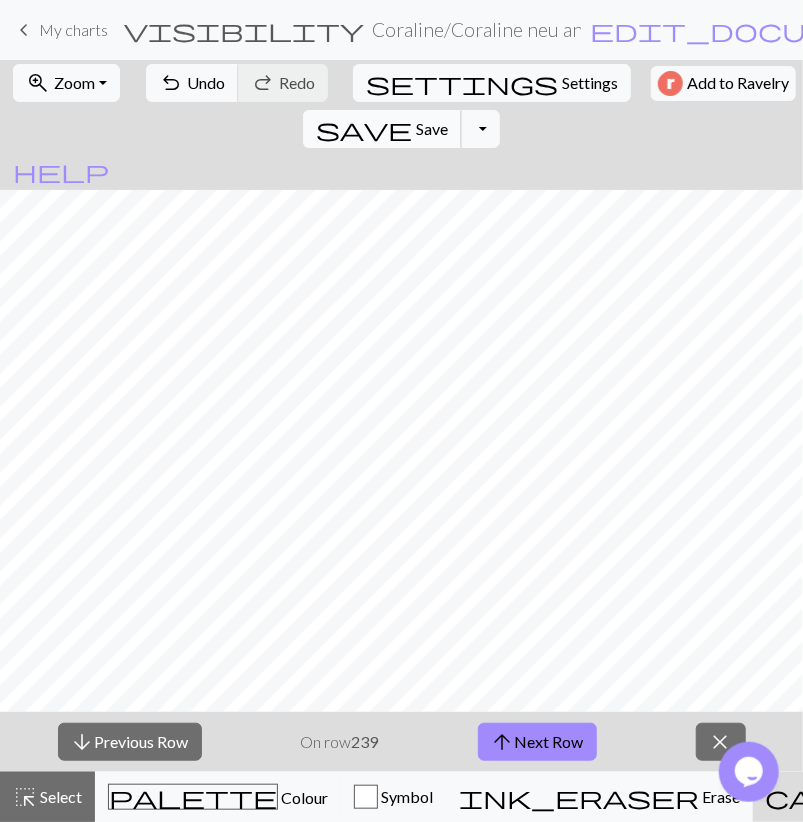 click on "save Save Save" at bounding box center [382, 129] 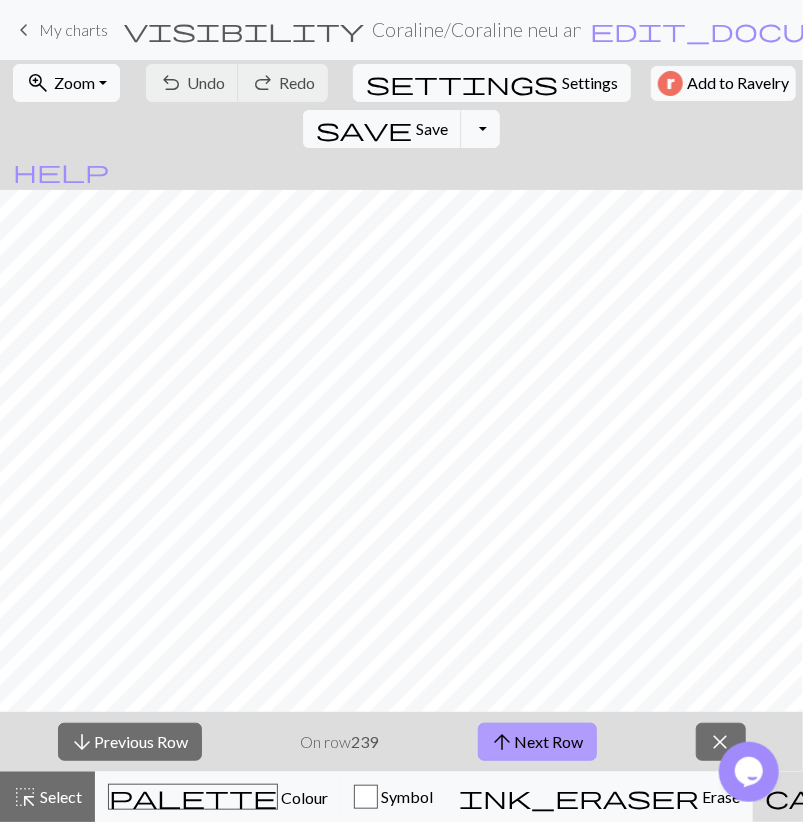 click on "arrow_upward  Next Row" at bounding box center (537, 742) 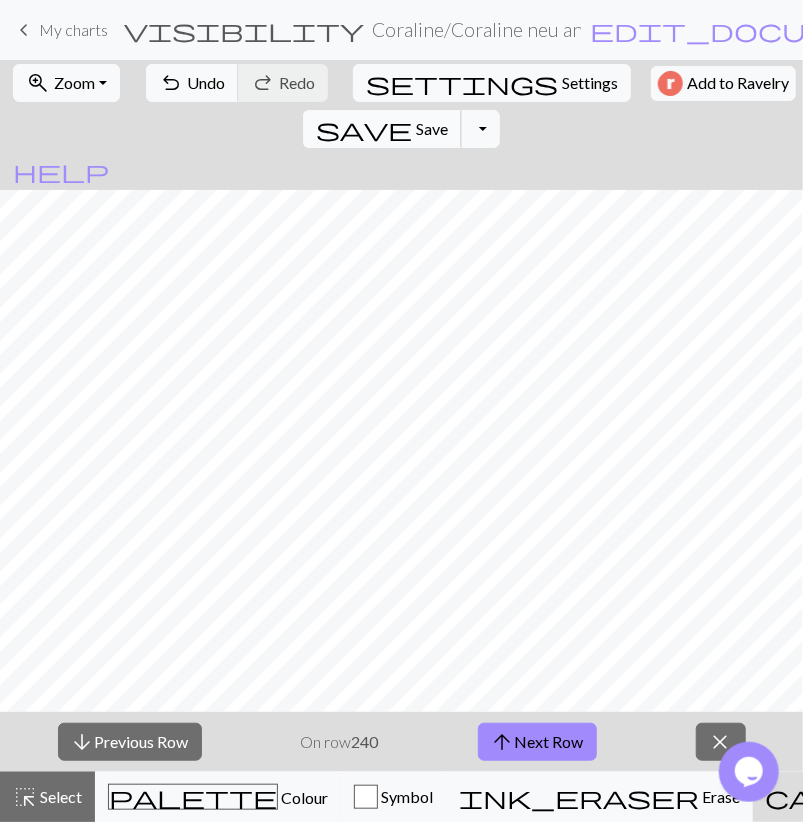 click on "save Save Save" at bounding box center [382, 129] 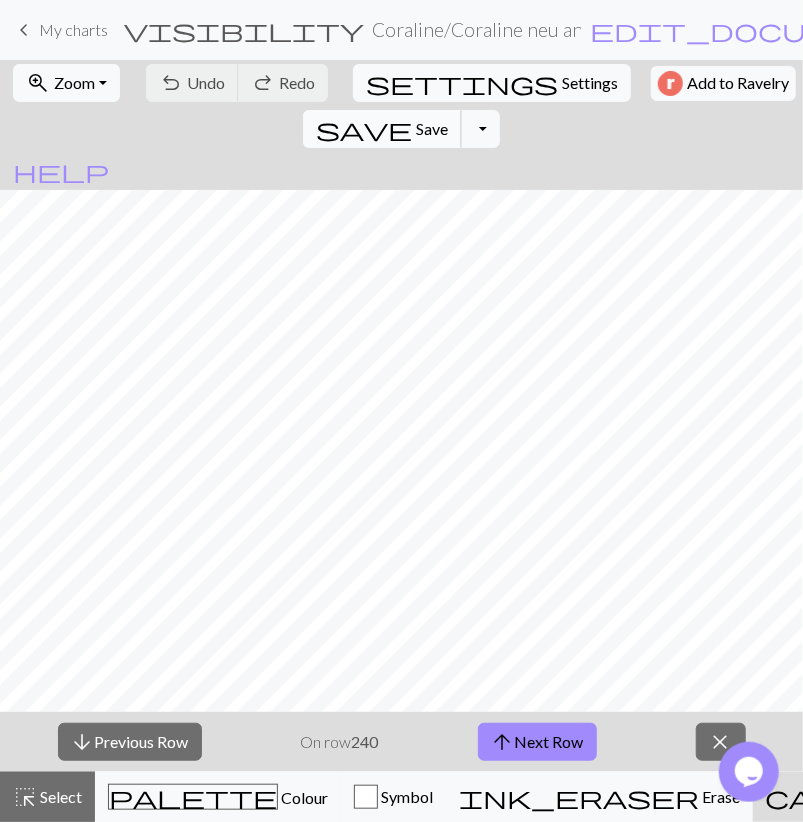 click on "save" at bounding box center (364, 129) 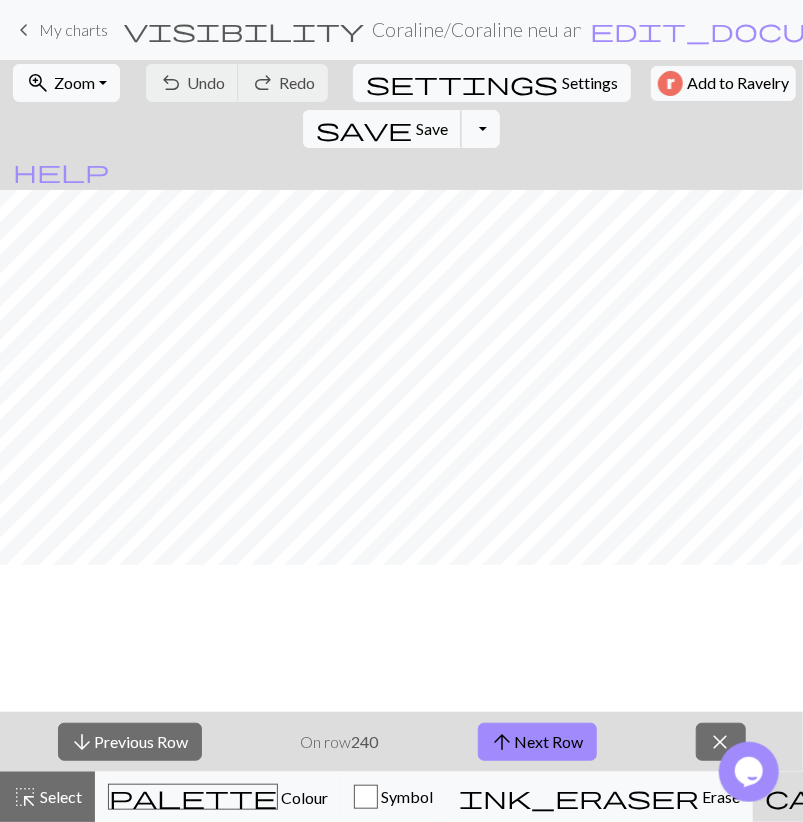 scroll, scrollTop: 464, scrollLeft: 0, axis: vertical 